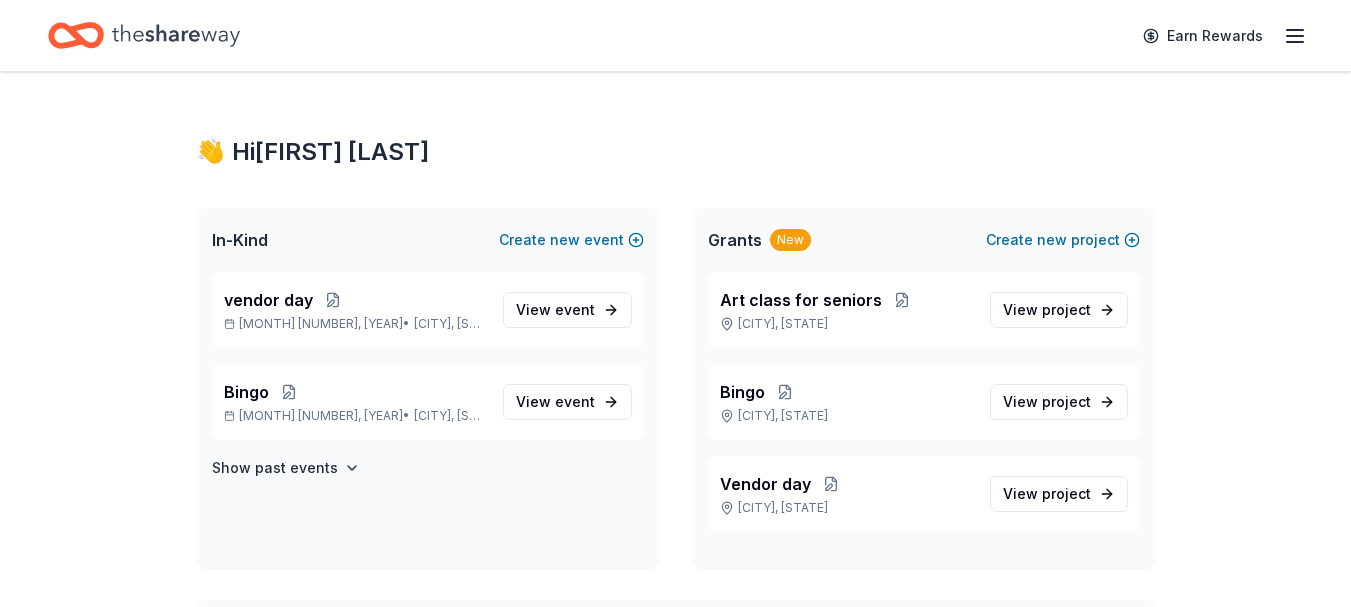 scroll, scrollTop: 0, scrollLeft: 0, axis: both 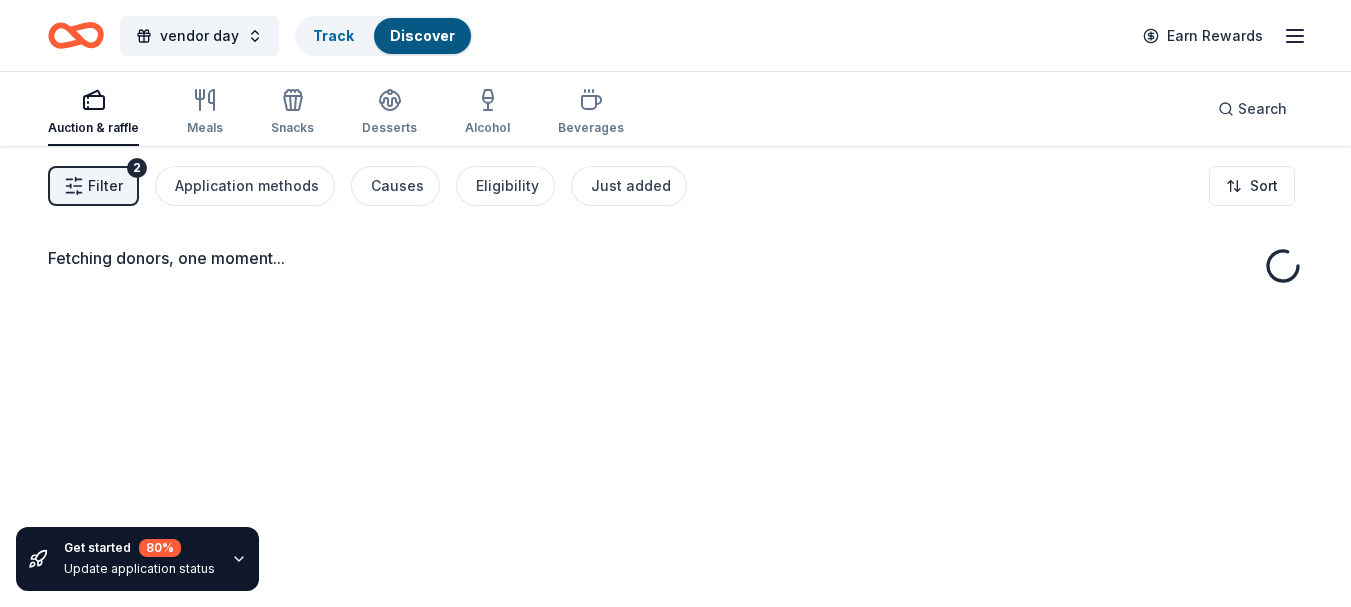 click at bounding box center [389, 100] 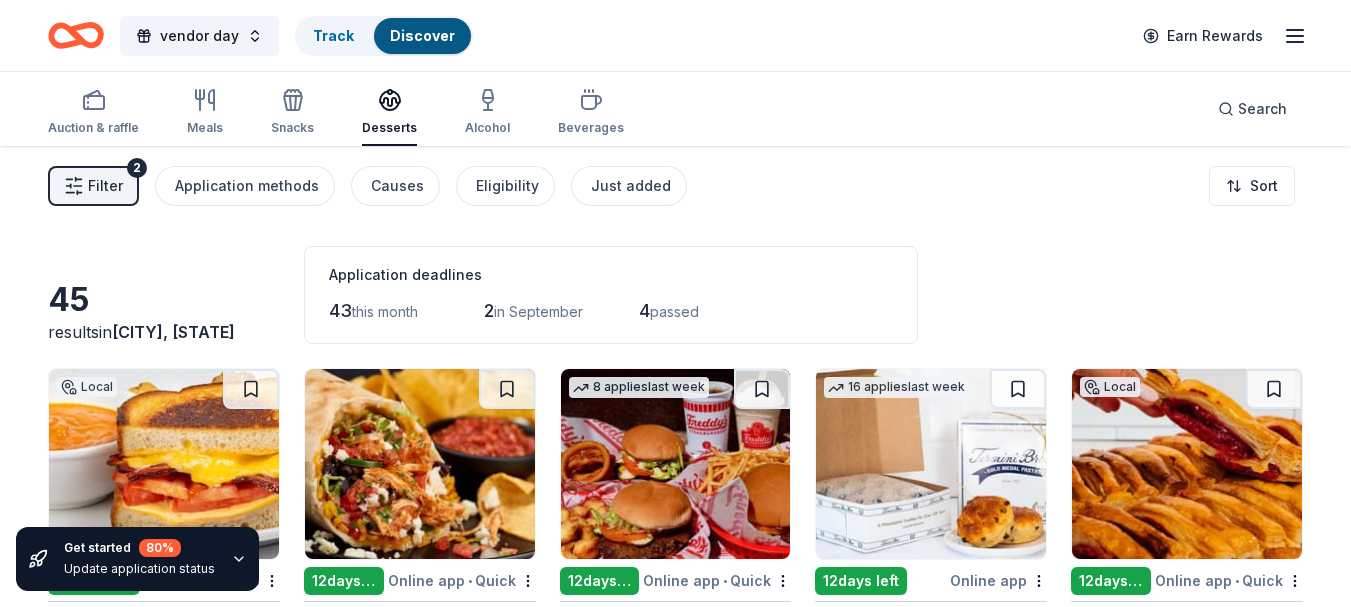 click 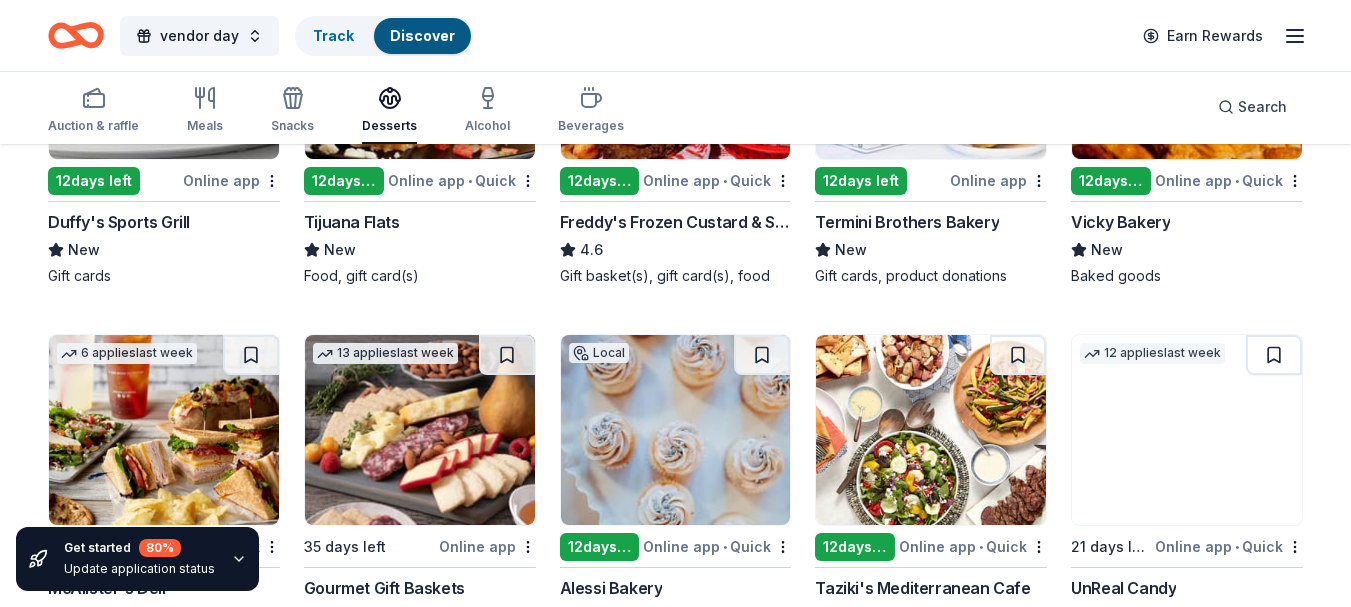 scroll, scrollTop: 500, scrollLeft: 0, axis: vertical 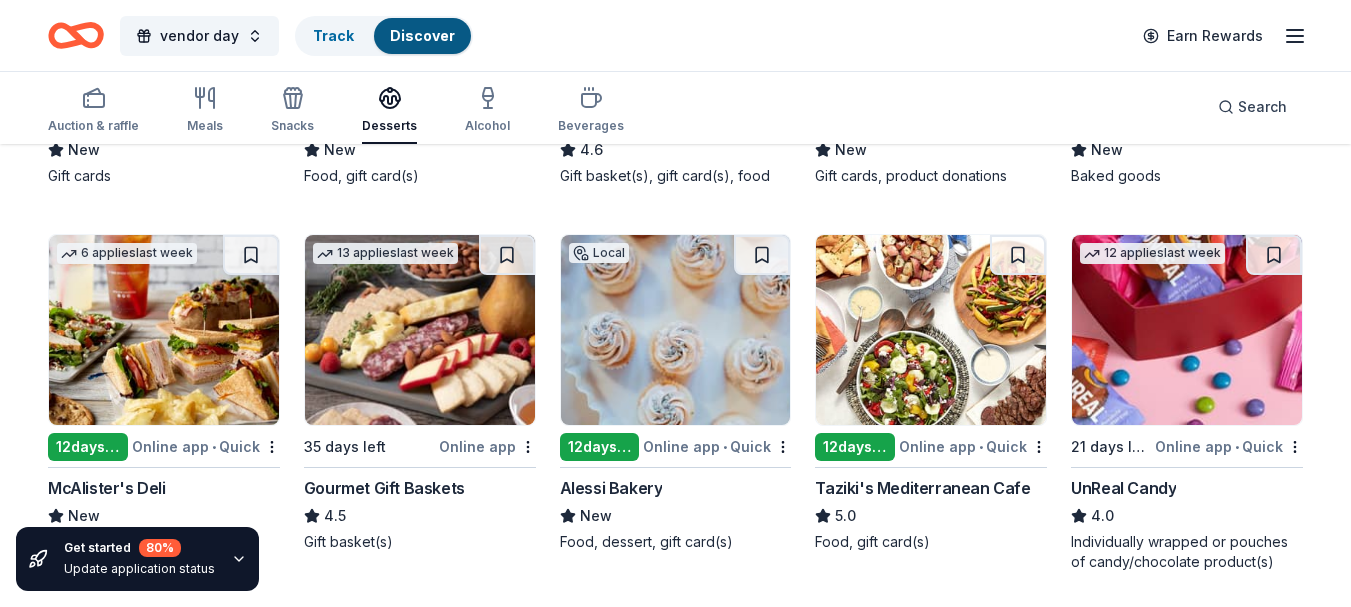 click on "UnReal Candy" at bounding box center (1123, 488) 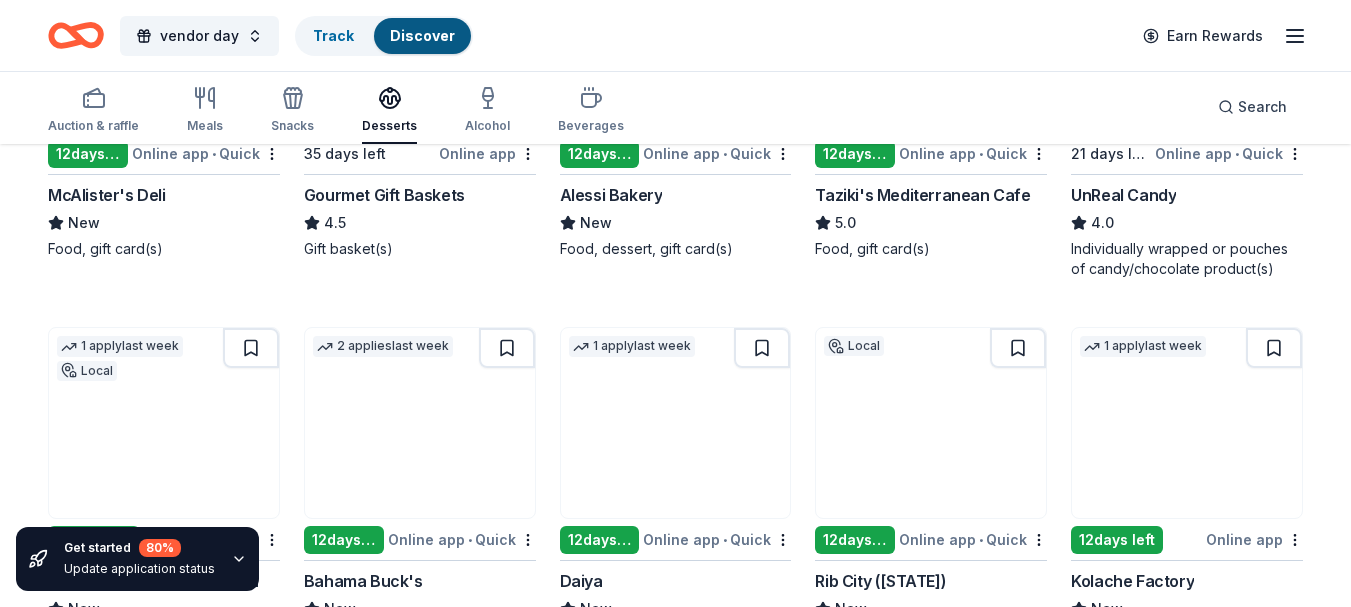 scroll, scrollTop: 800, scrollLeft: 0, axis: vertical 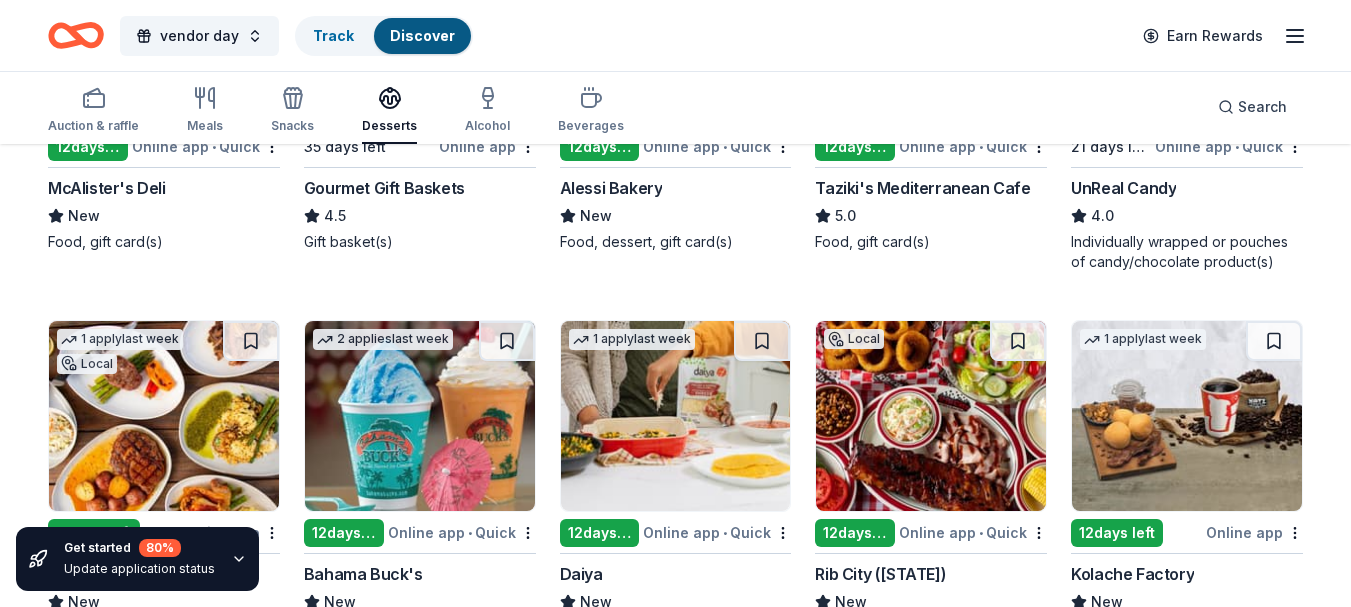 click at bounding box center [420, 416] 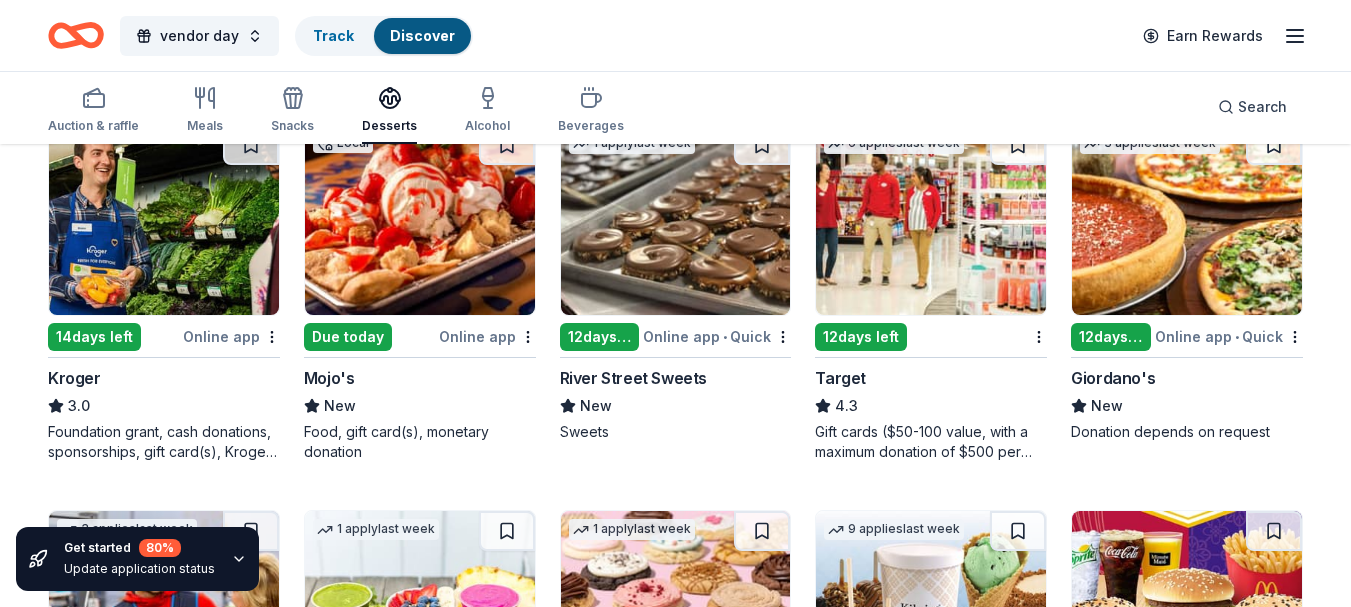scroll, scrollTop: 1400, scrollLeft: 0, axis: vertical 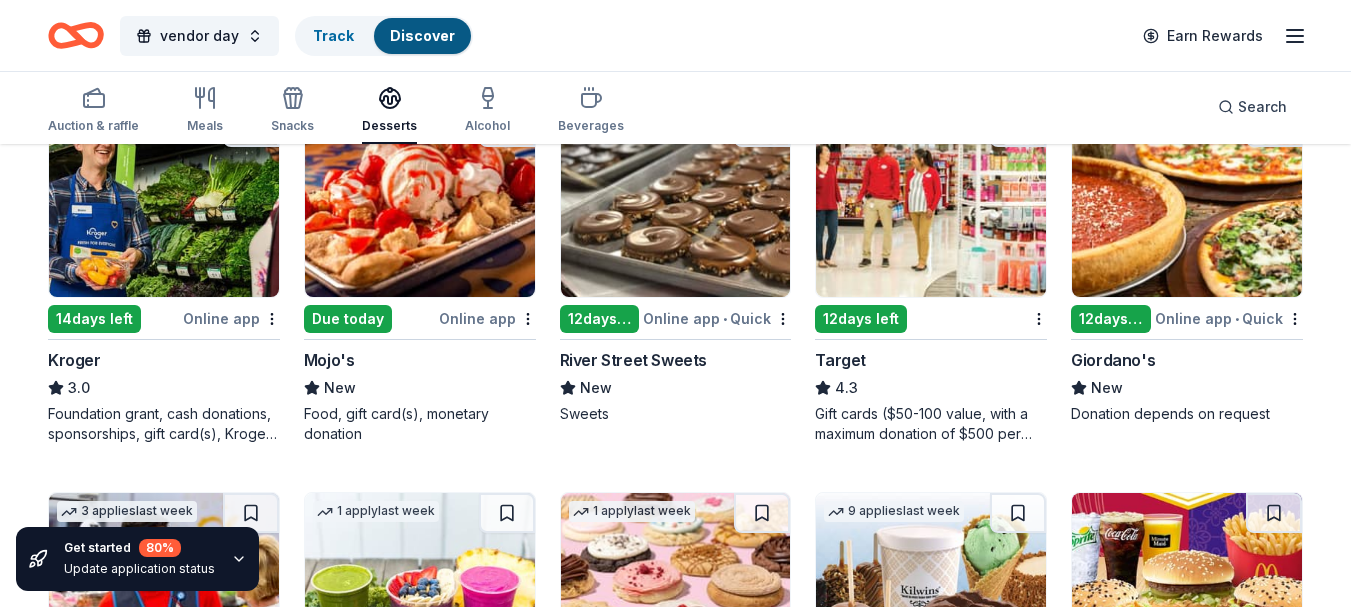 click on "Beverages" at bounding box center (591, 110) 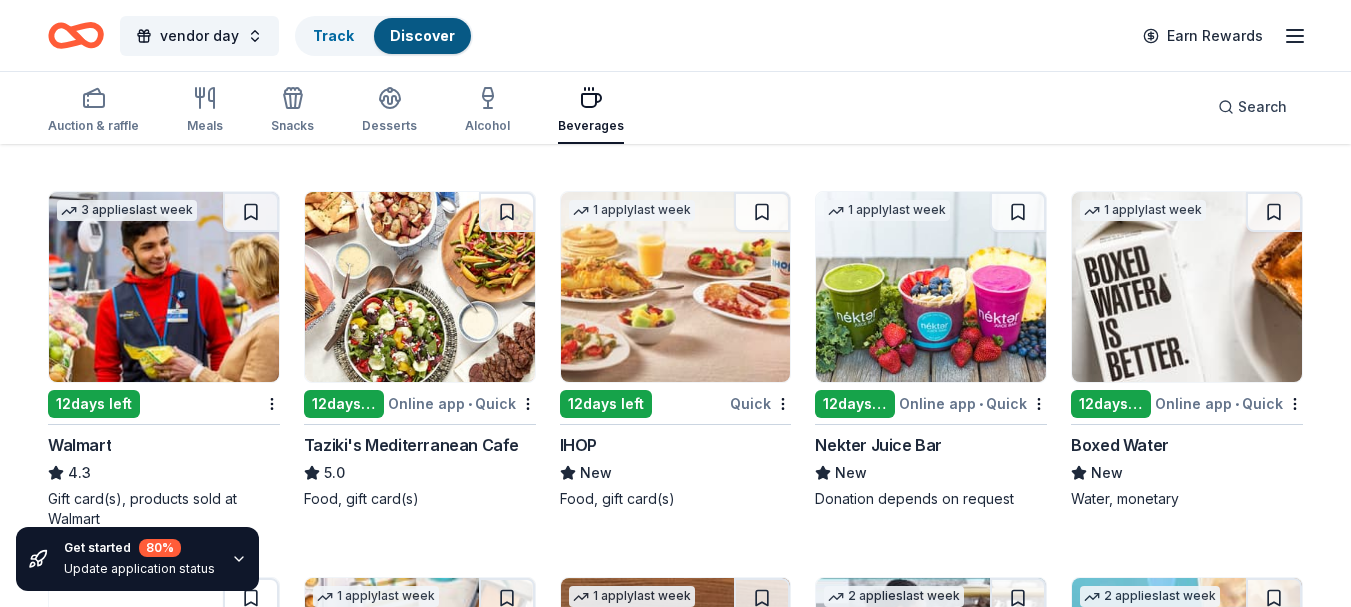 scroll, scrollTop: 1000, scrollLeft: 0, axis: vertical 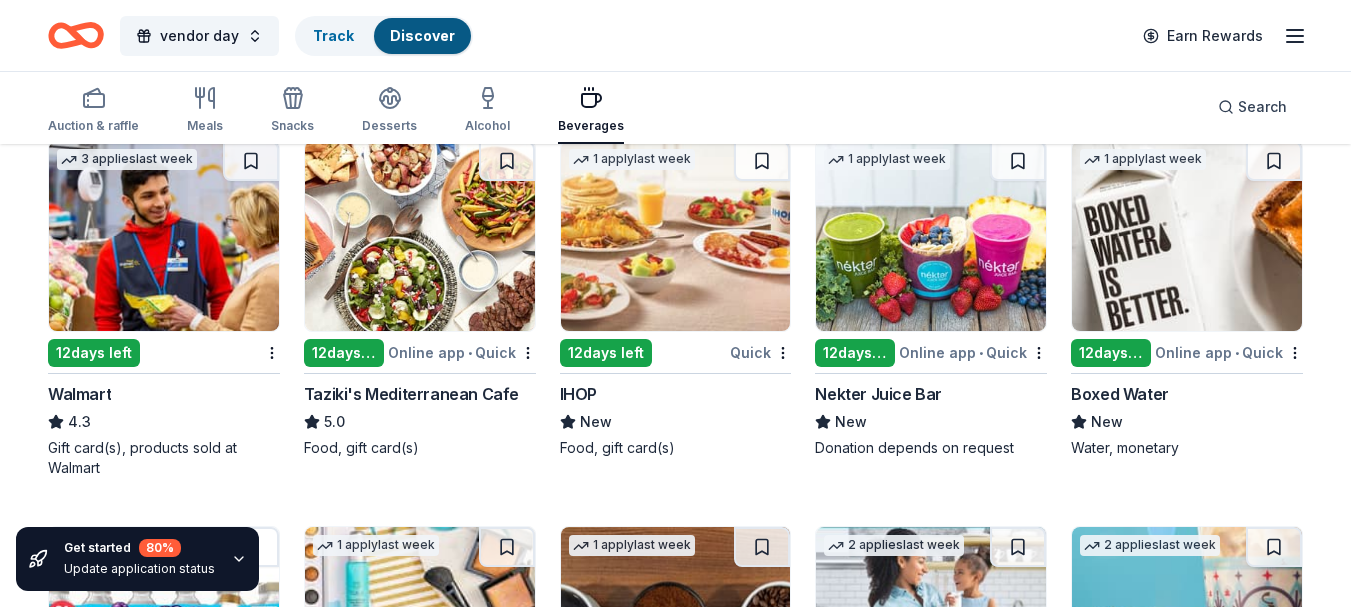 click on "12  days left" at bounding box center (855, 353) 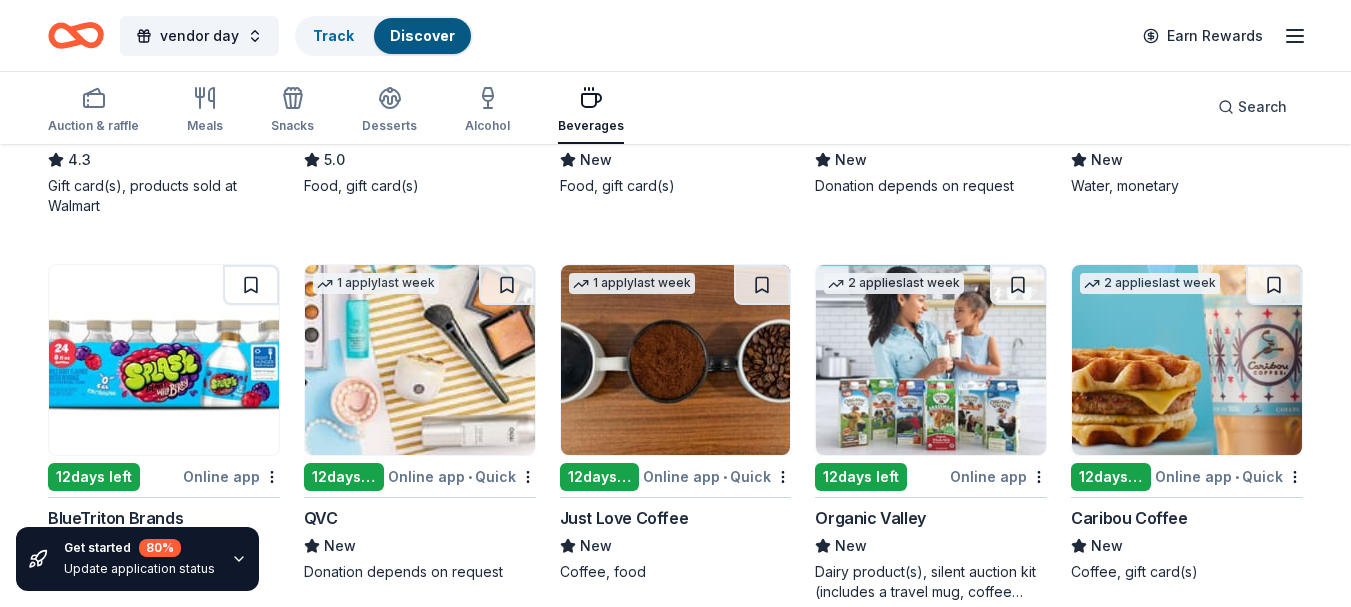 scroll, scrollTop: 1400, scrollLeft: 0, axis: vertical 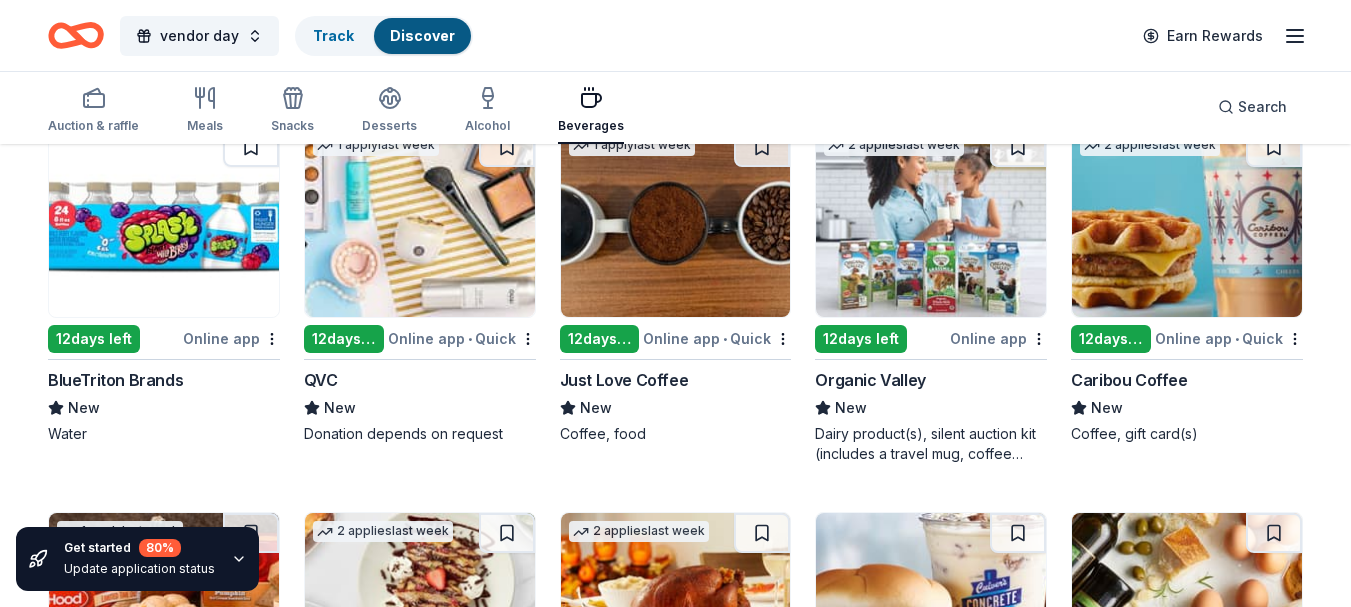 click on "Online app • Quick" at bounding box center (462, 338) 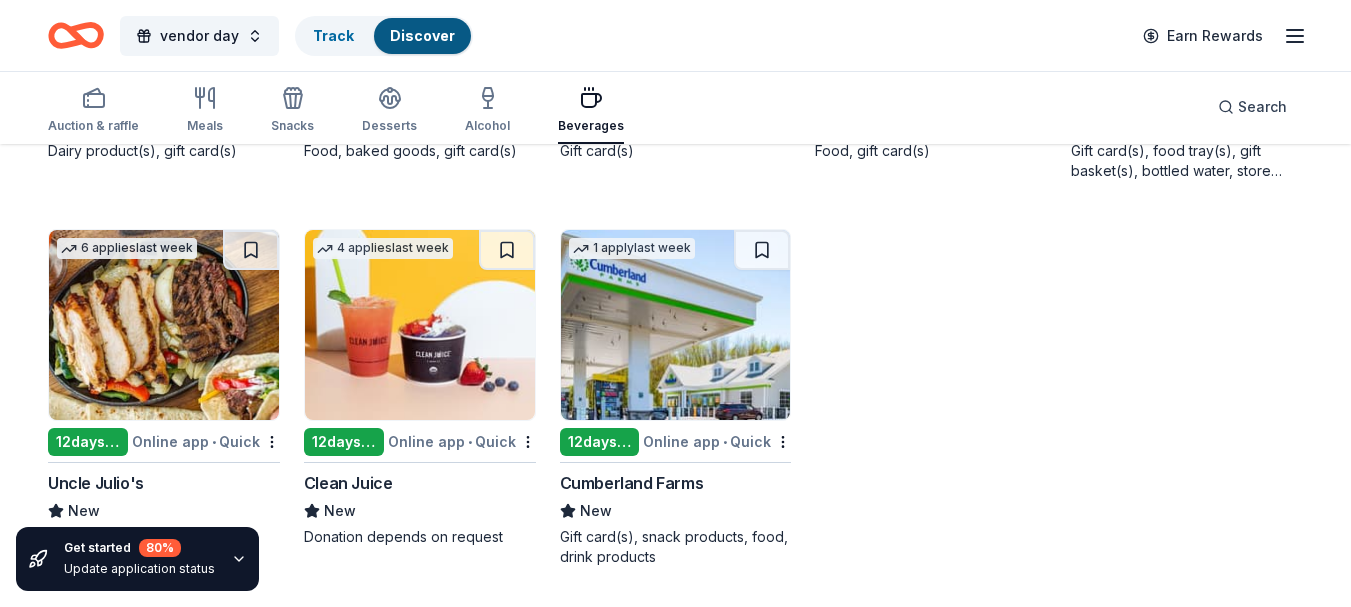 scroll, scrollTop: 1569, scrollLeft: 0, axis: vertical 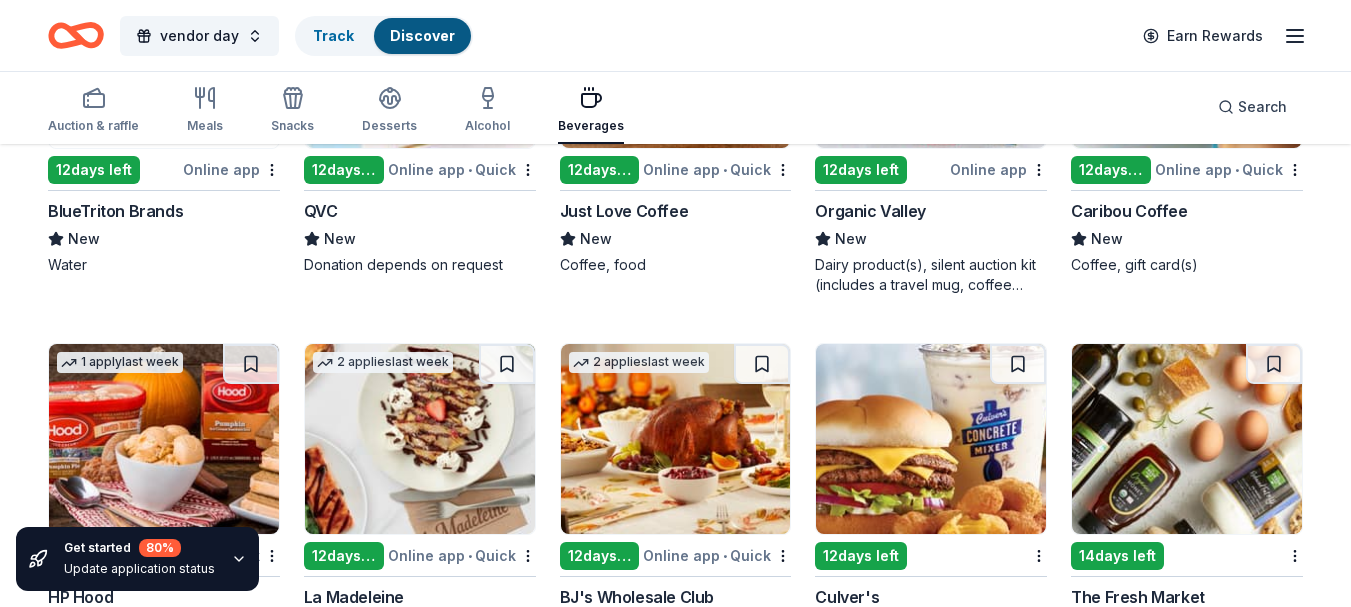 click 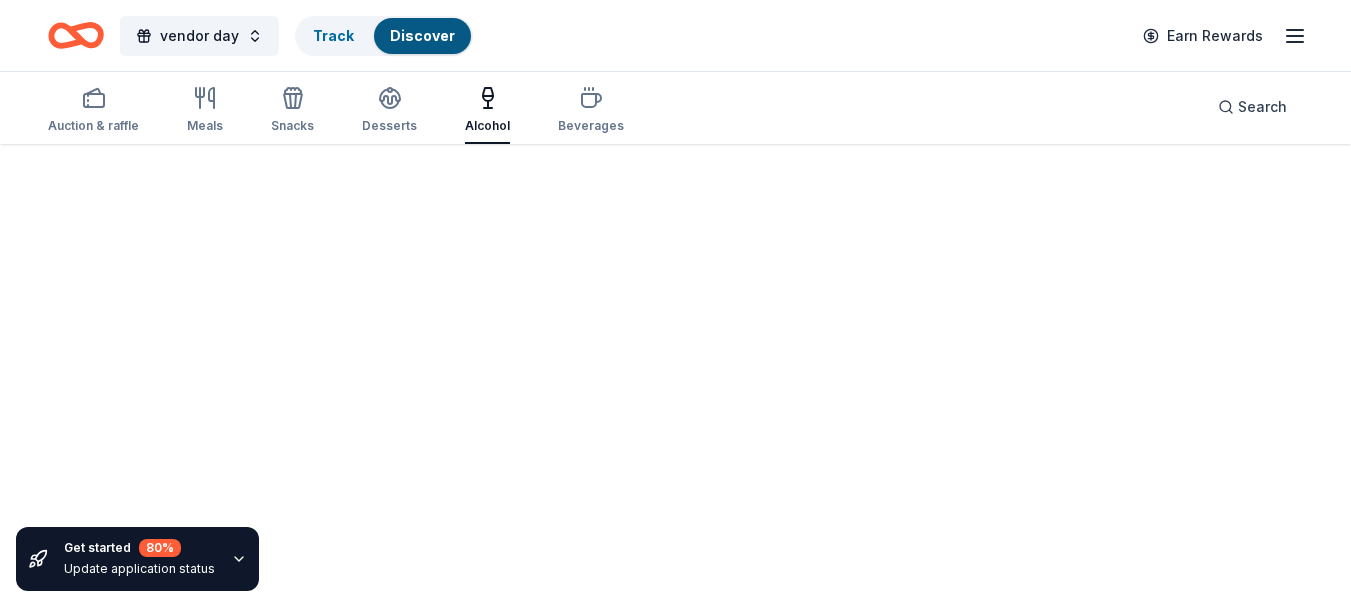 scroll, scrollTop: 0, scrollLeft: 0, axis: both 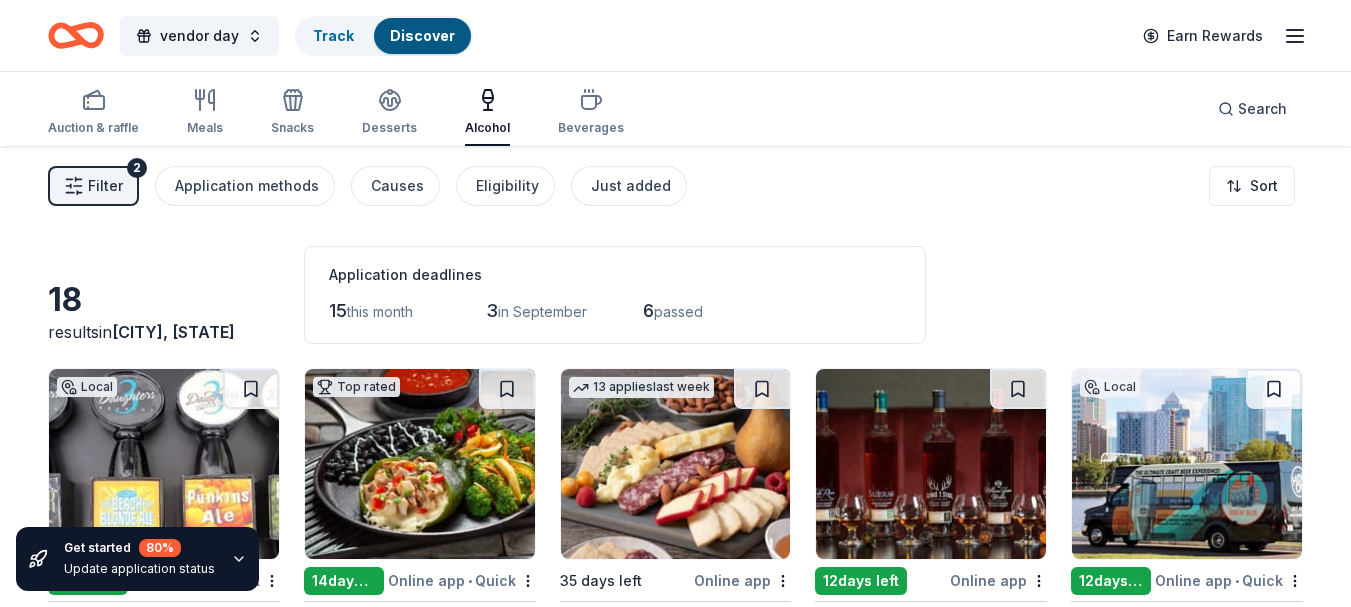 click on "Just added" at bounding box center [631, 186] 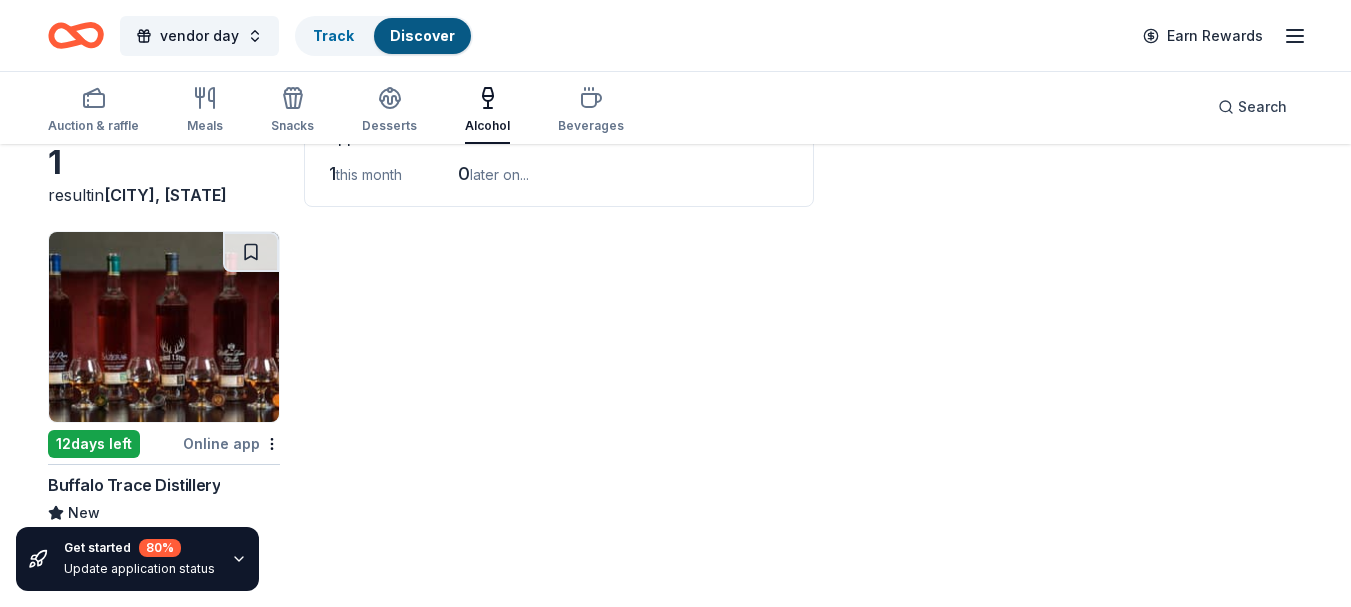 scroll, scrollTop: 146, scrollLeft: 0, axis: vertical 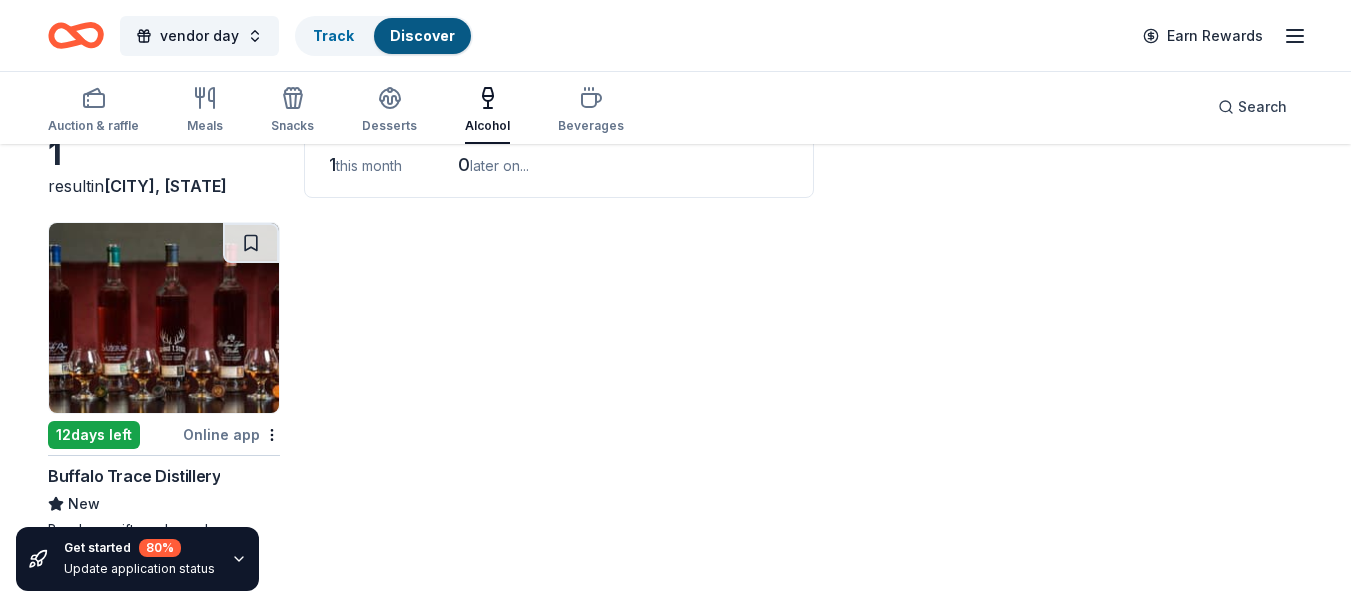 click on "12  days left" at bounding box center [94, 435] 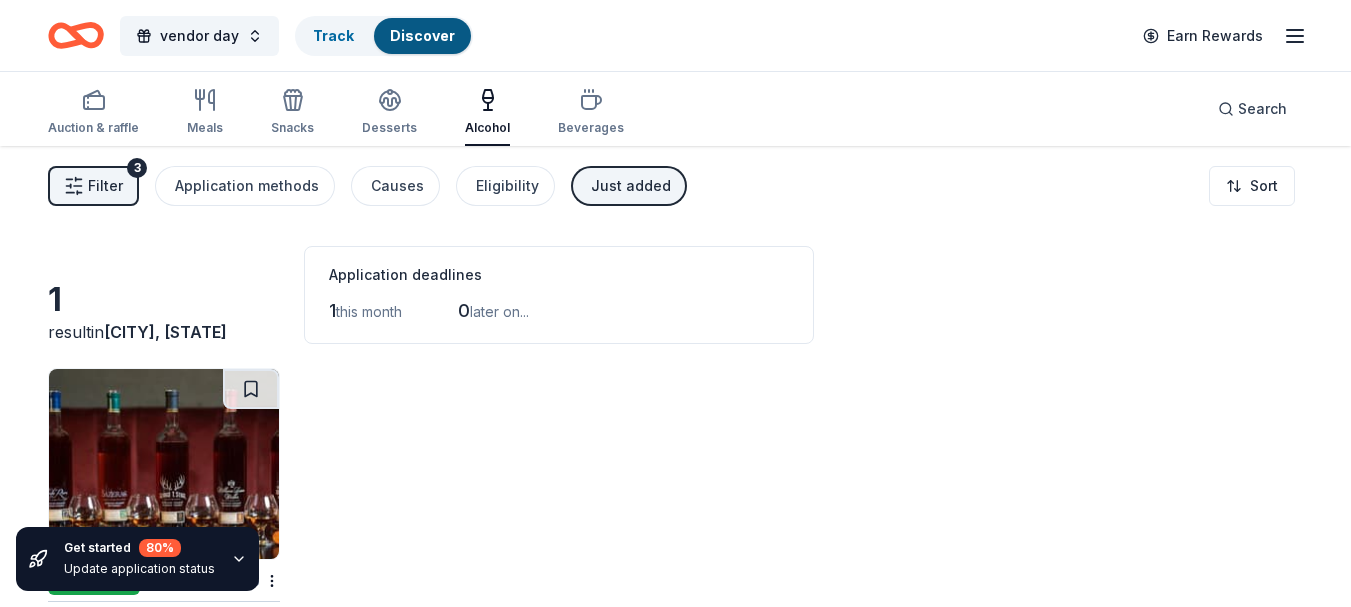 click on "Desserts" at bounding box center (389, 128) 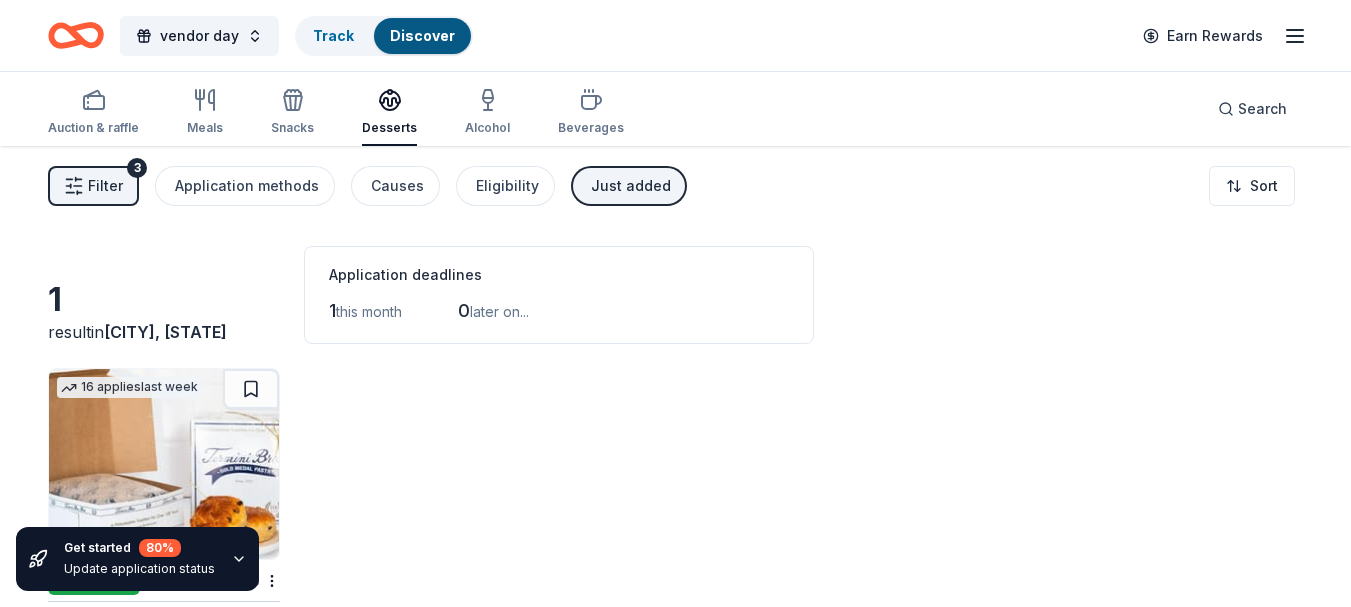 click on "Snacks" at bounding box center [292, 128] 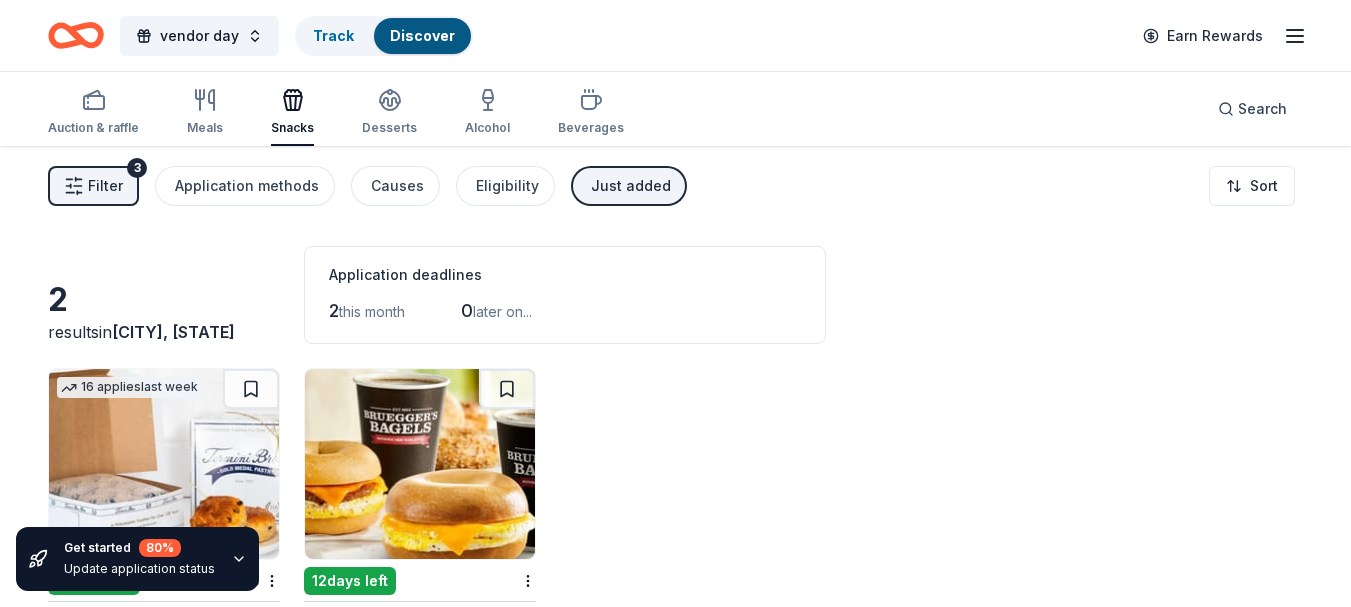 scroll, scrollTop: 146, scrollLeft: 0, axis: vertical 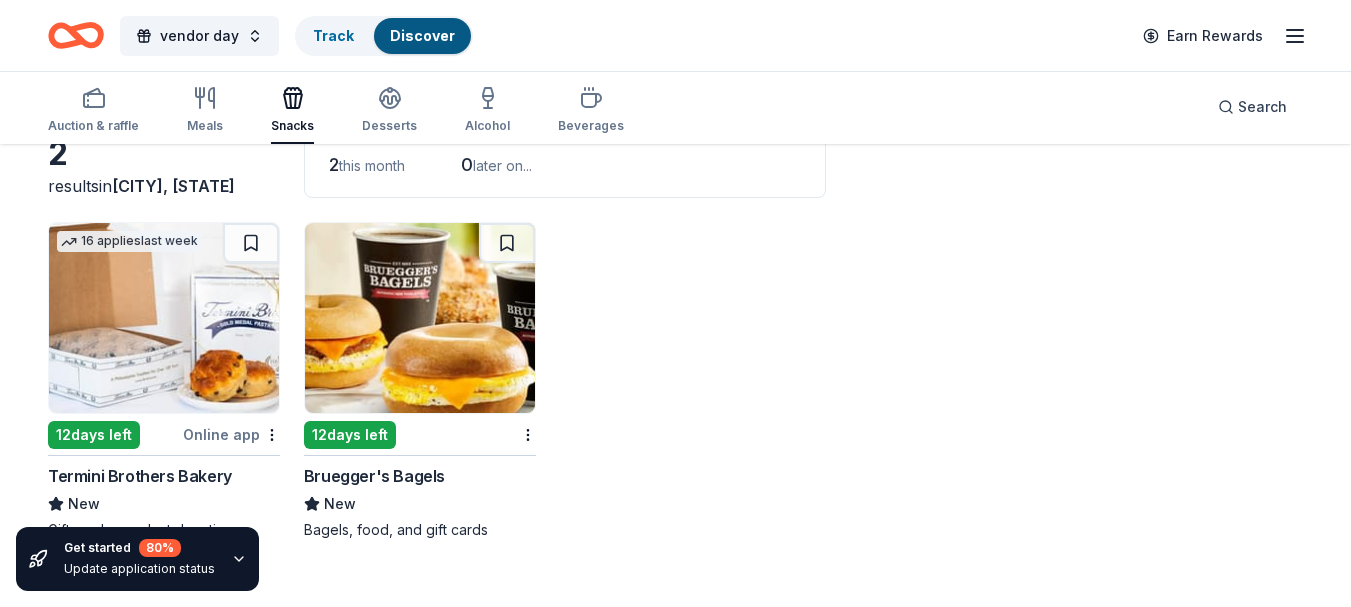 click on "12  days left" at bounding box center (350, 435) 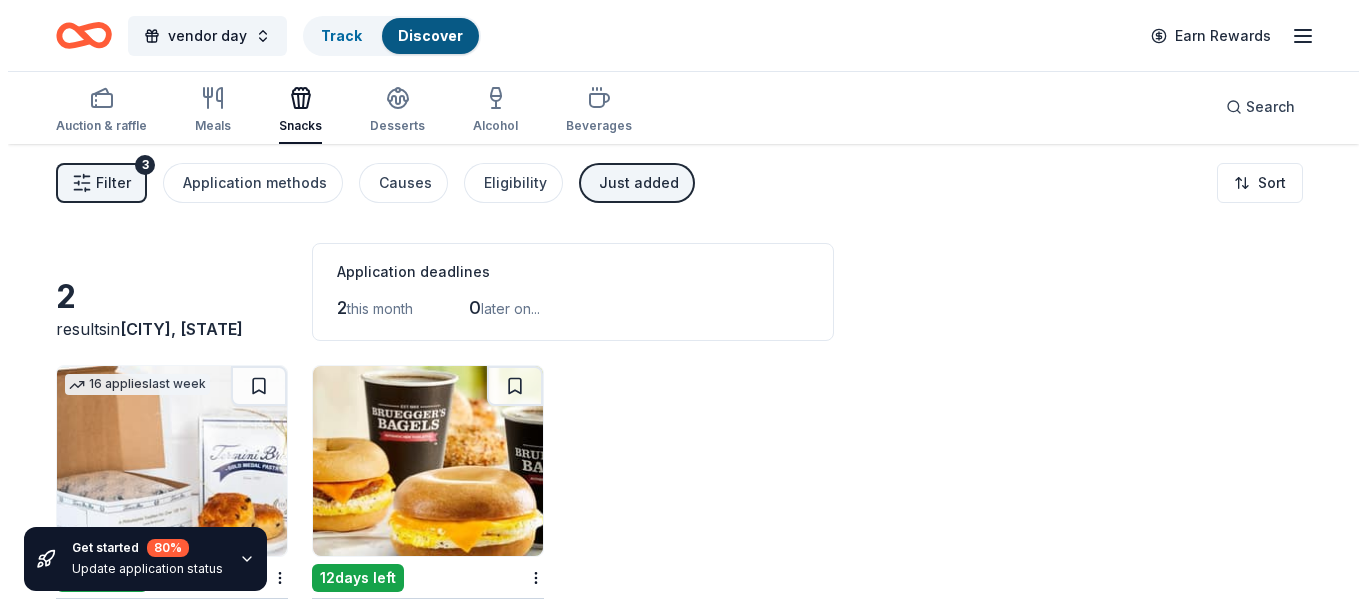scroll, scrollTop: 0, scrollLeft: 0, axis: both 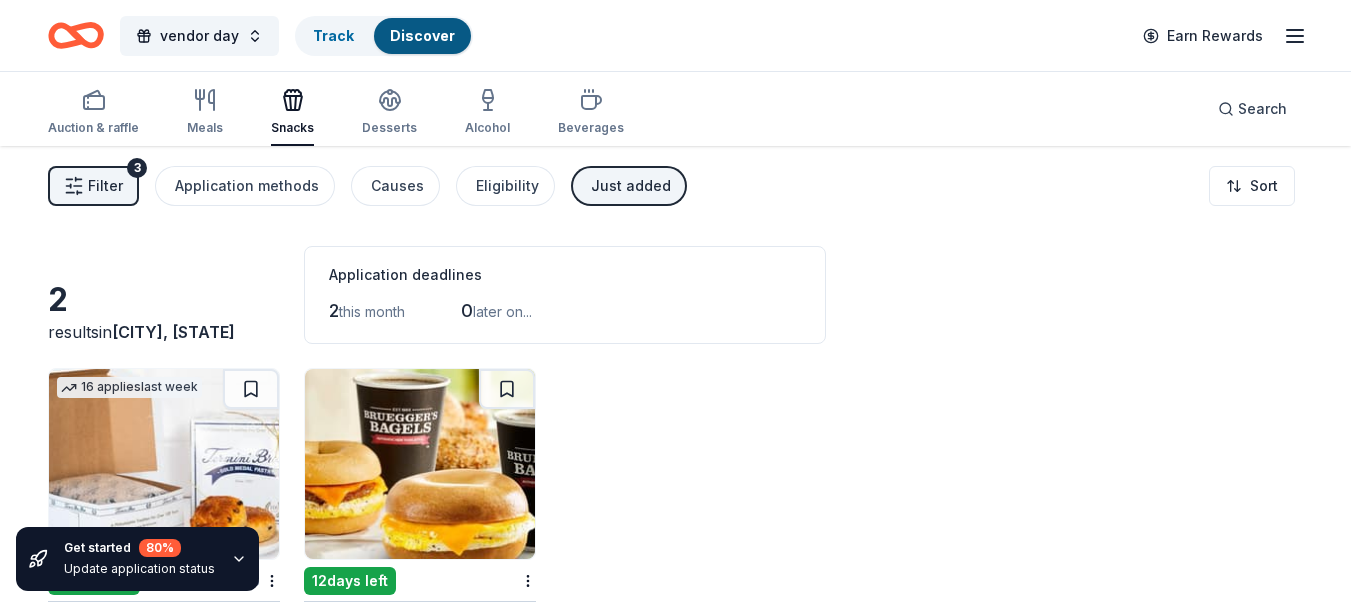 click on "Eligibility" at bounding box center [507, 186] 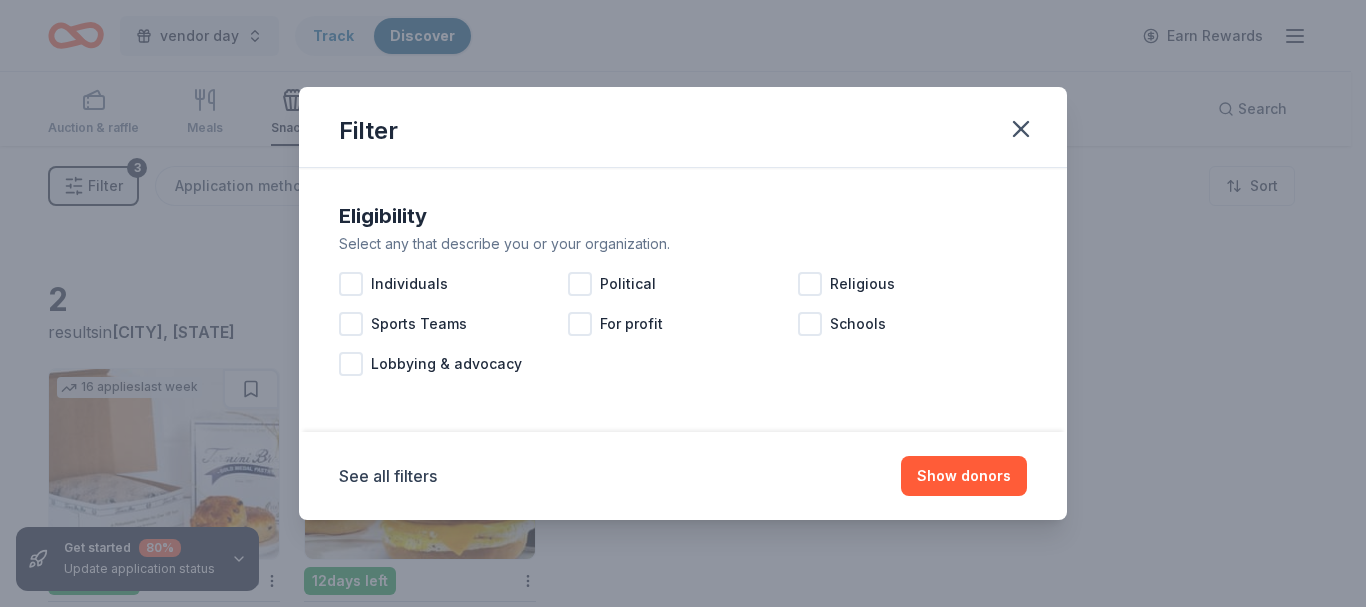 click at bounding box center [1021, 129] 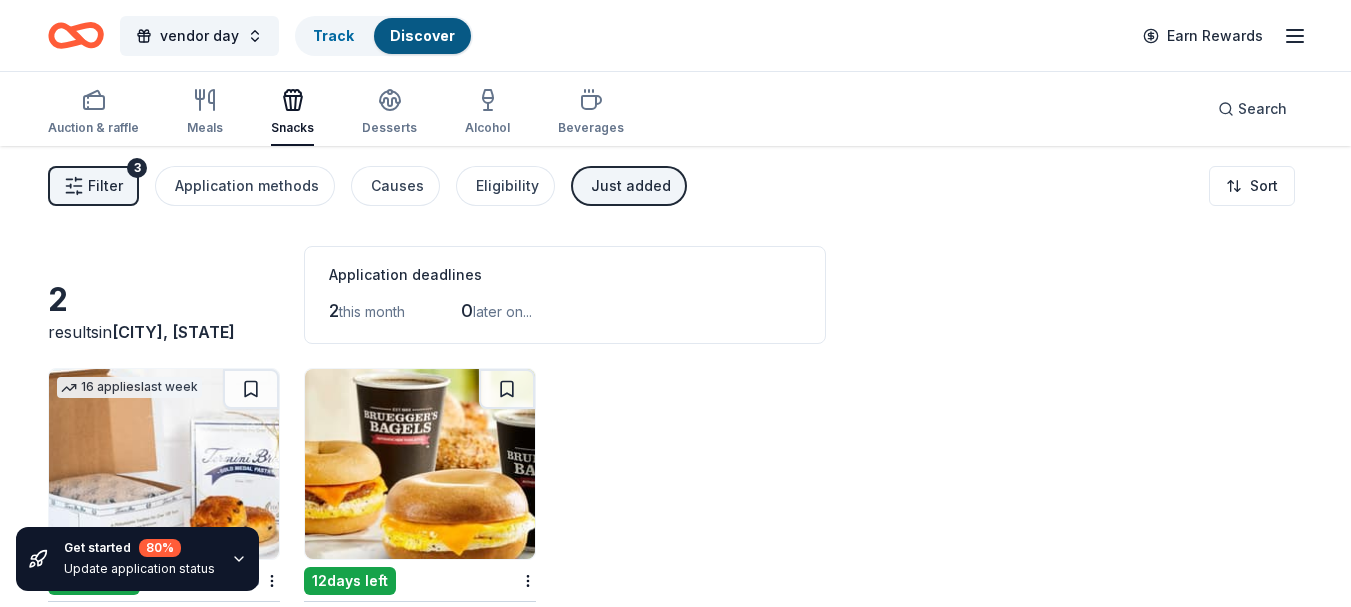click on "Causes" at bounding box center (397, 186) 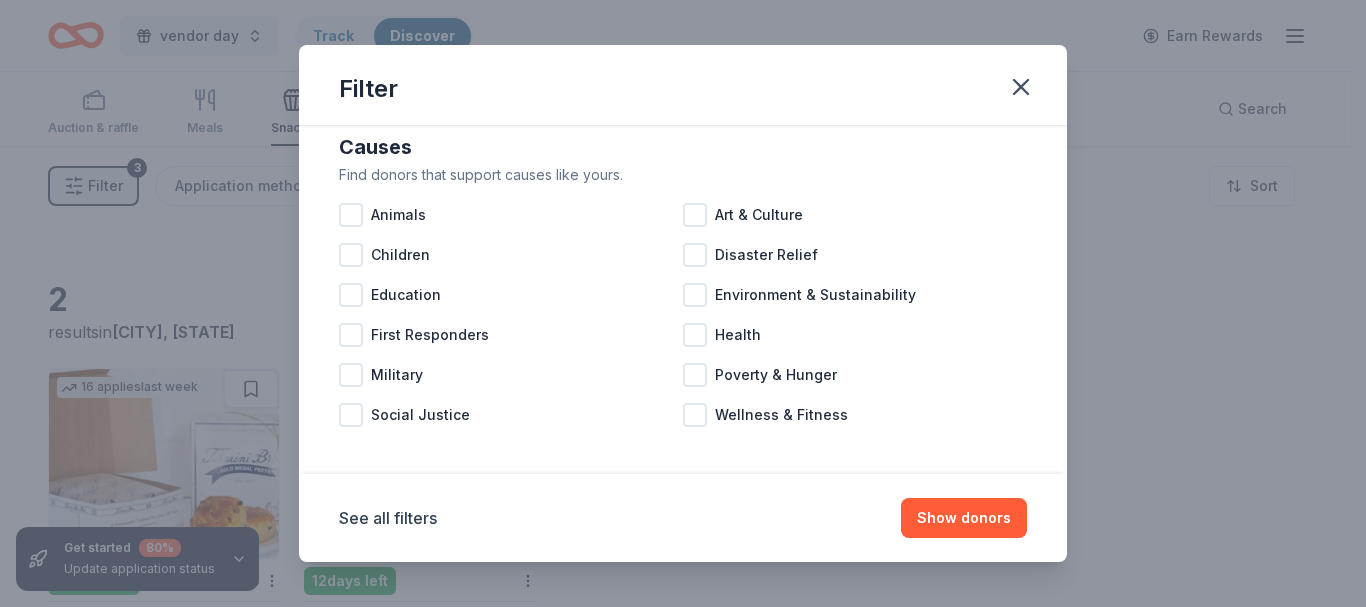 scroll, scrollTop: 35, scrollLeft: 0, axis: vertical 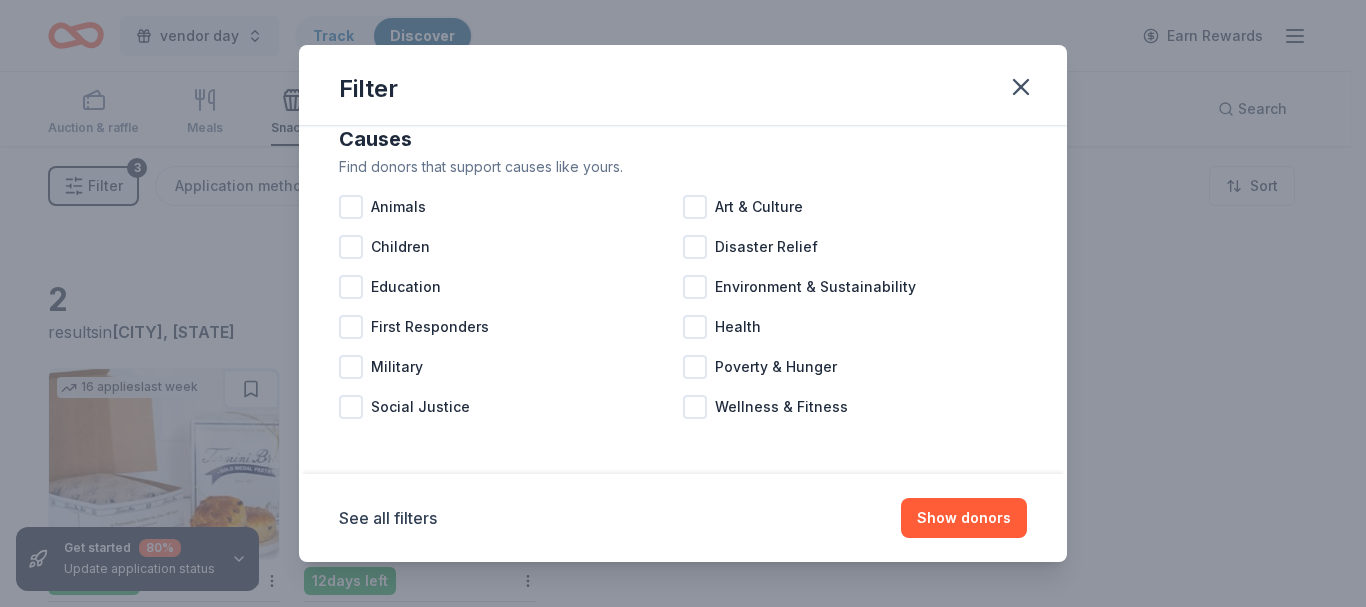 click at bounding box center (695, 407) 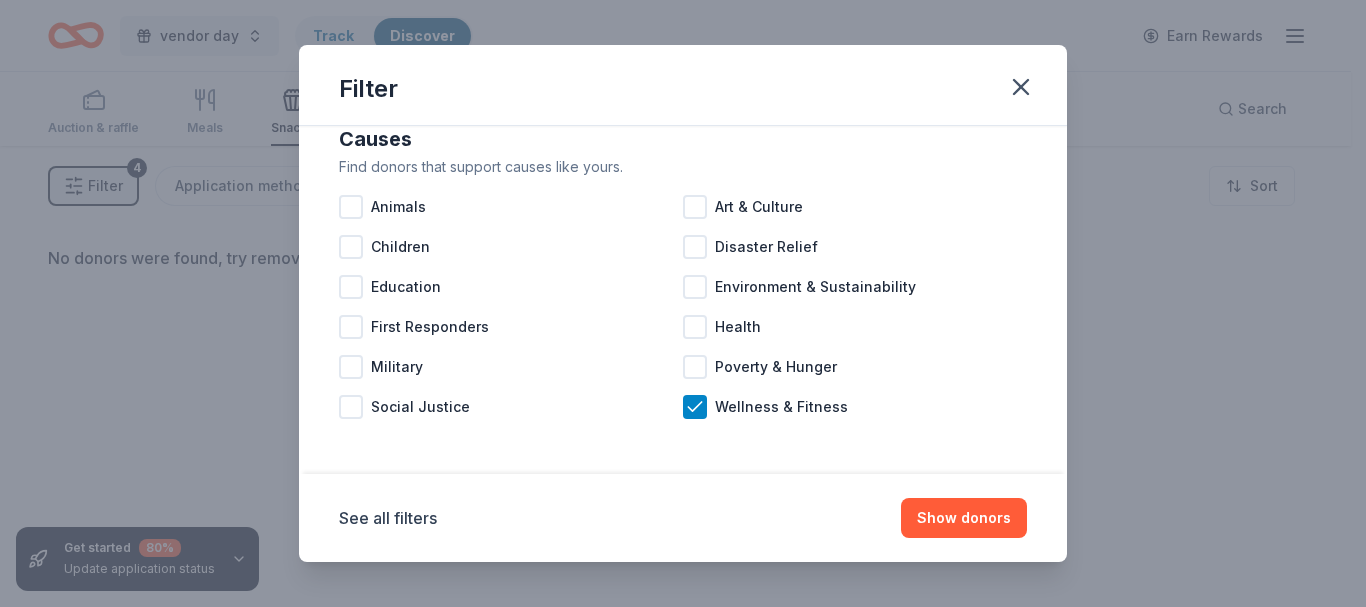 click at bounding box center [695, 327] 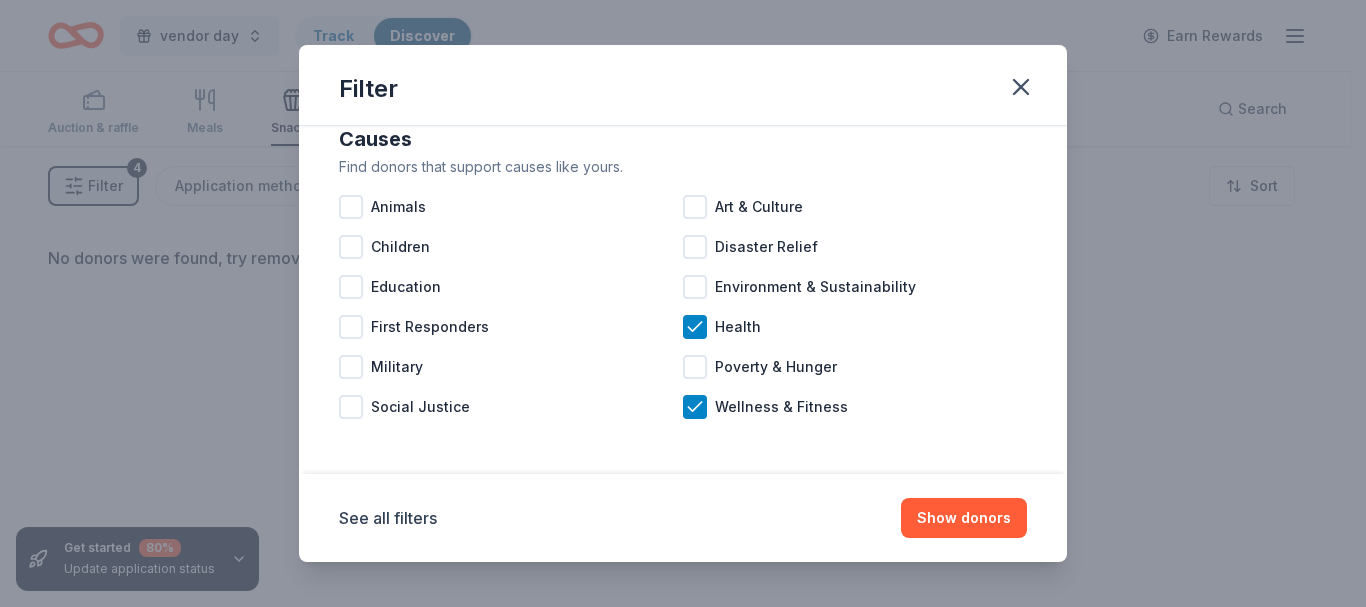 click at bounding box center (695, 367) 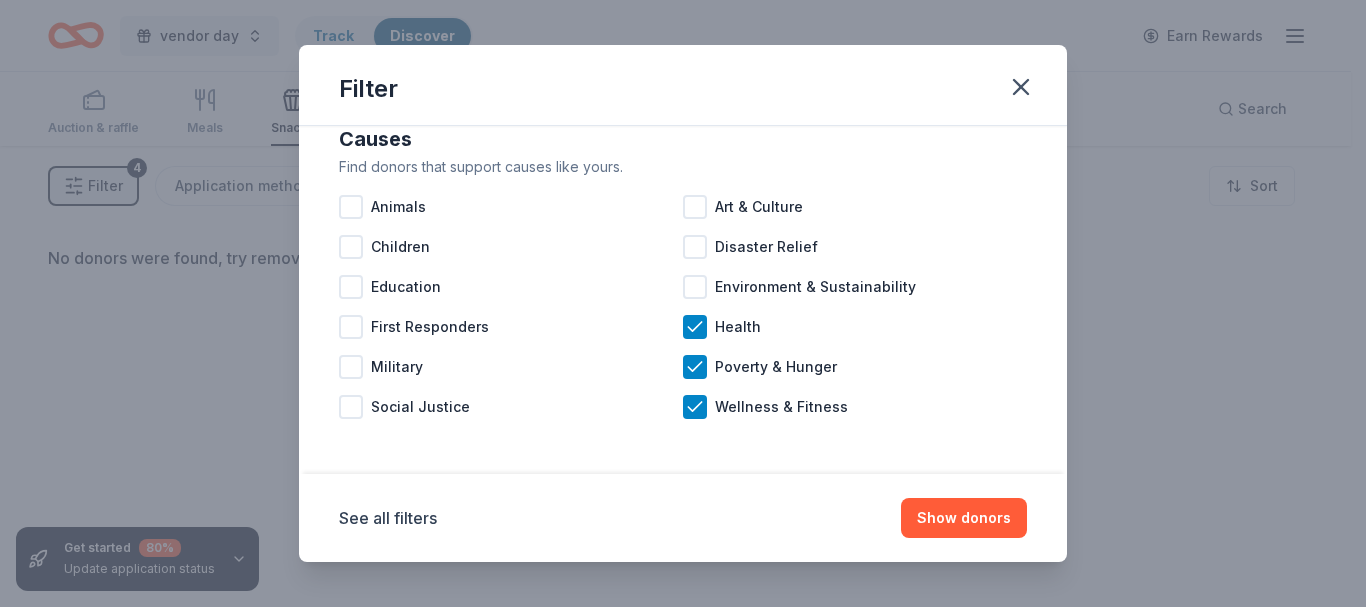 click at bounding box center [695, 287] 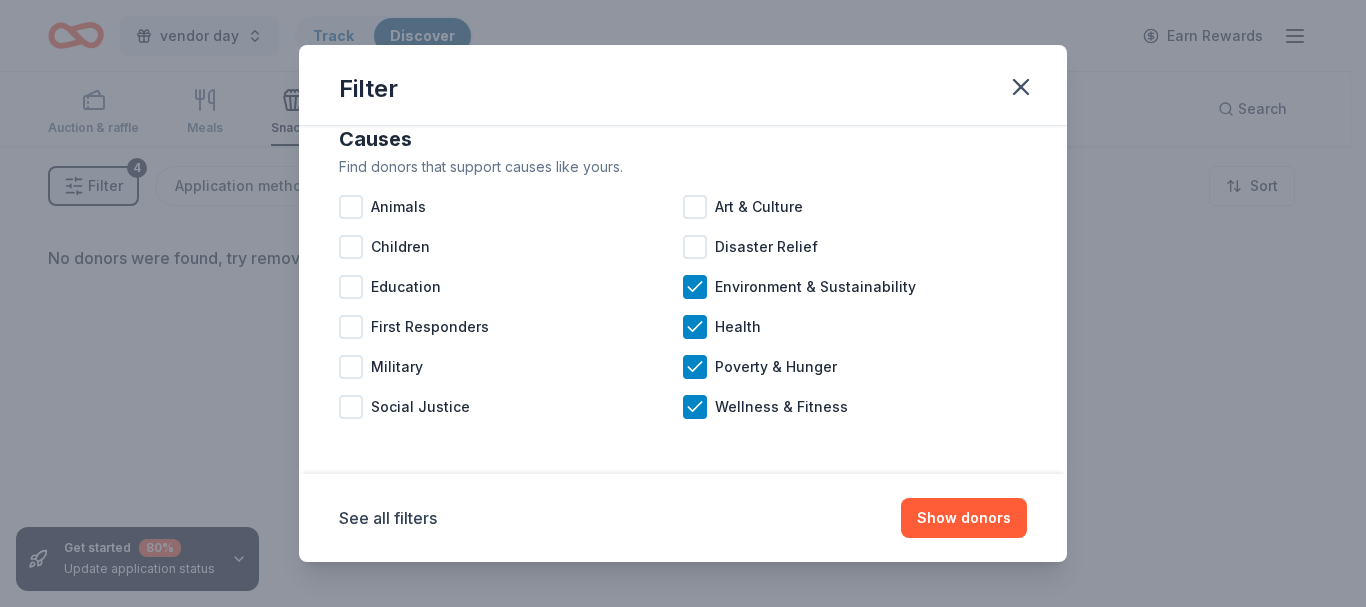 click 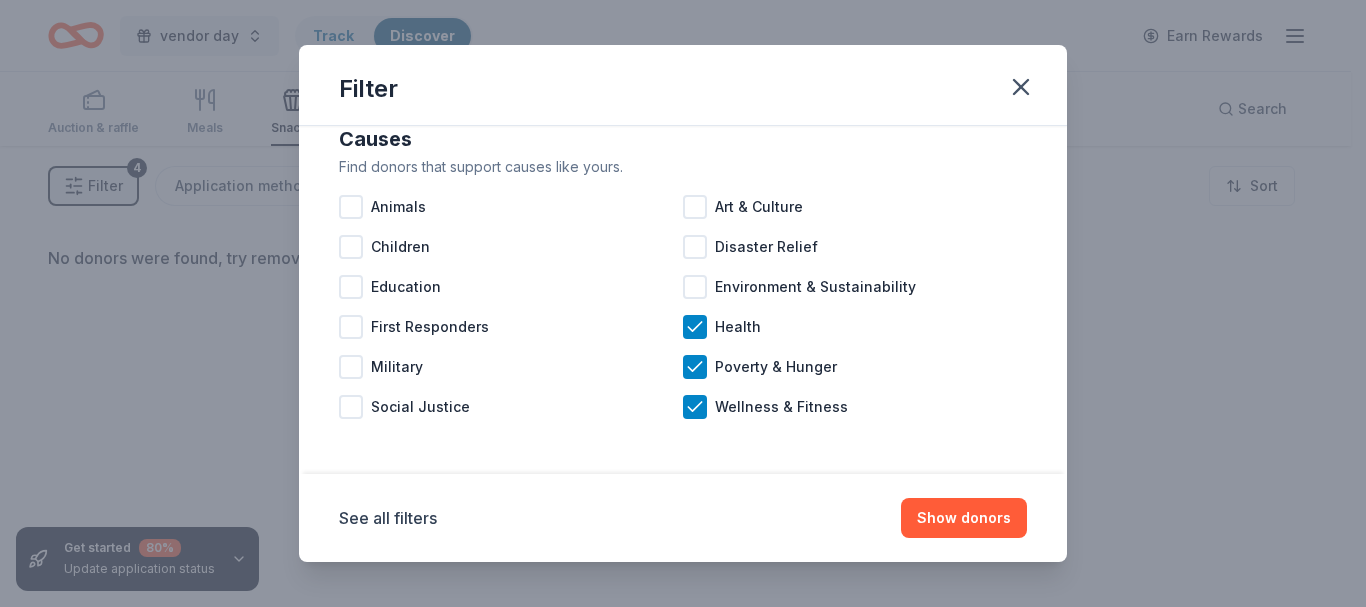 click 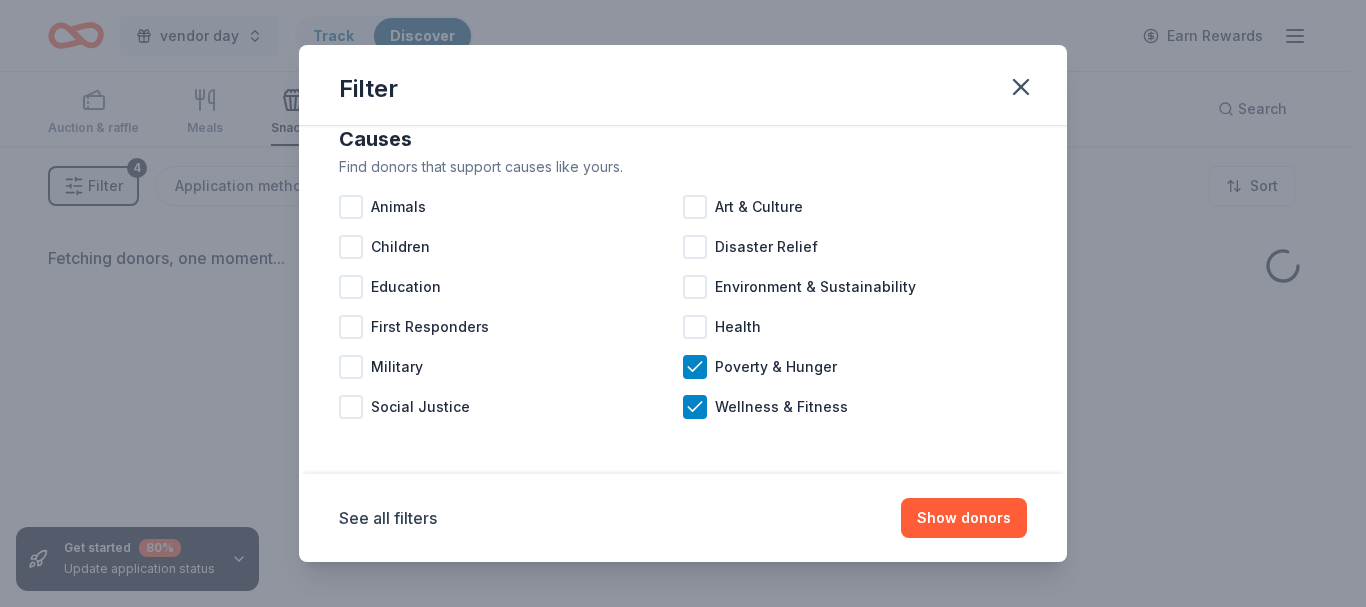 click 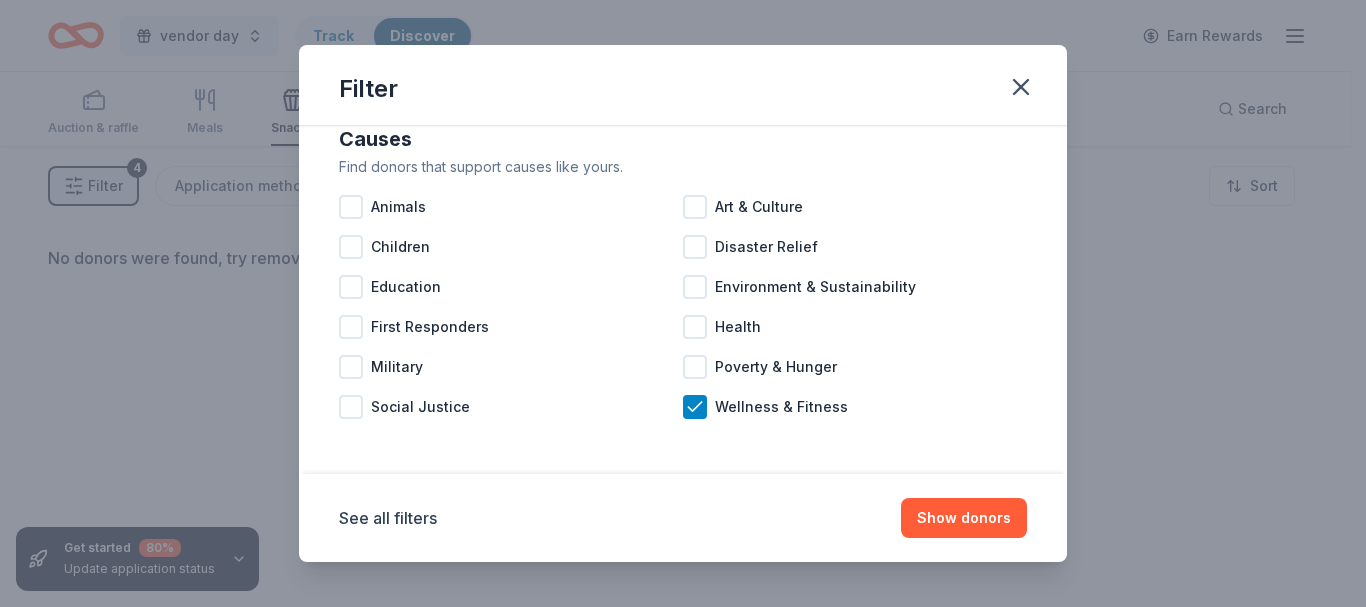 click 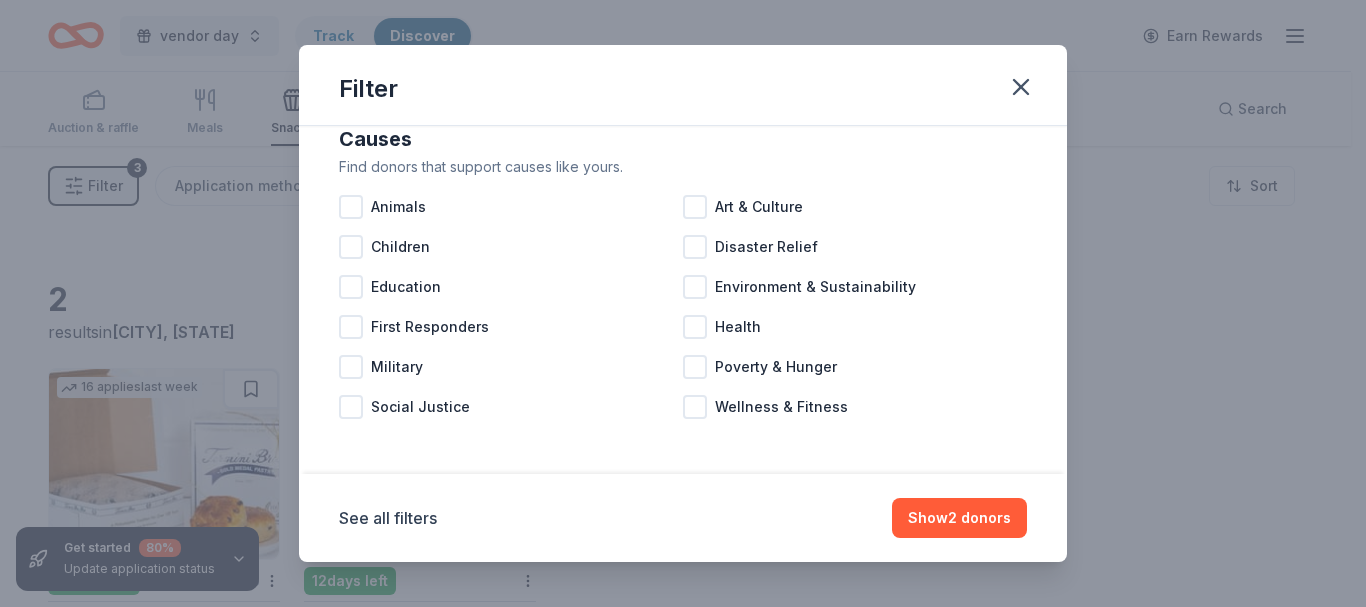click 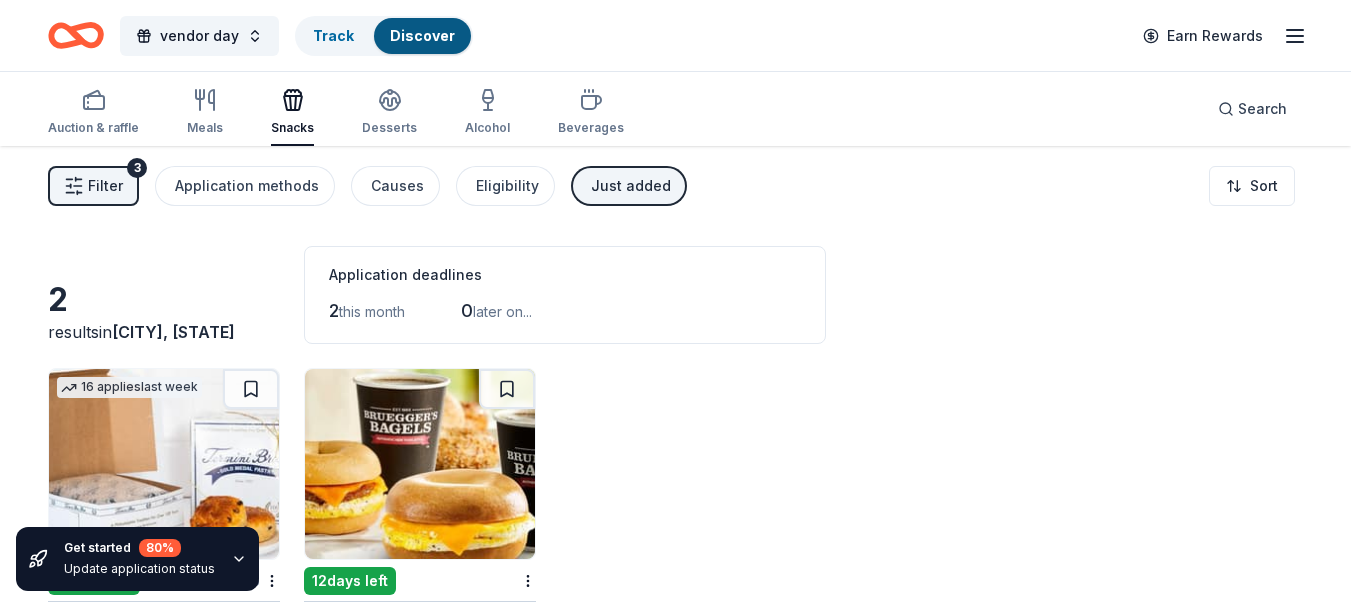 click on "Filter 3" at bounding box center [93, 186] 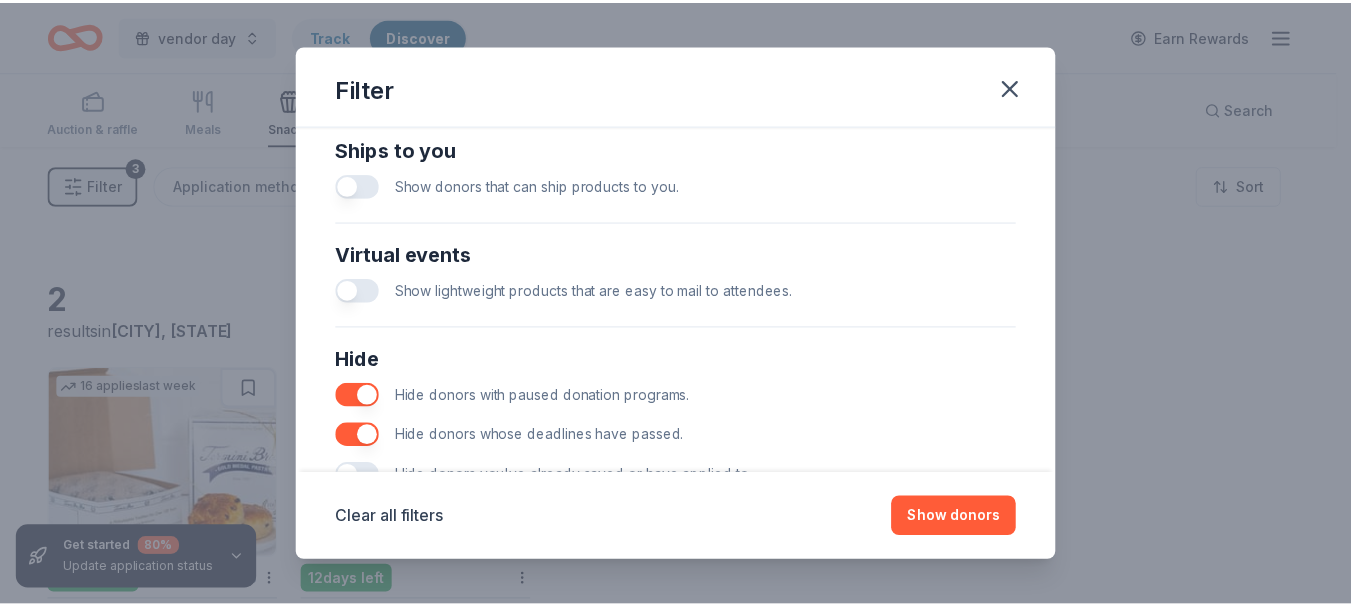 scroll, scrollTop: 969, scrollLeft: 0, axis: vertical 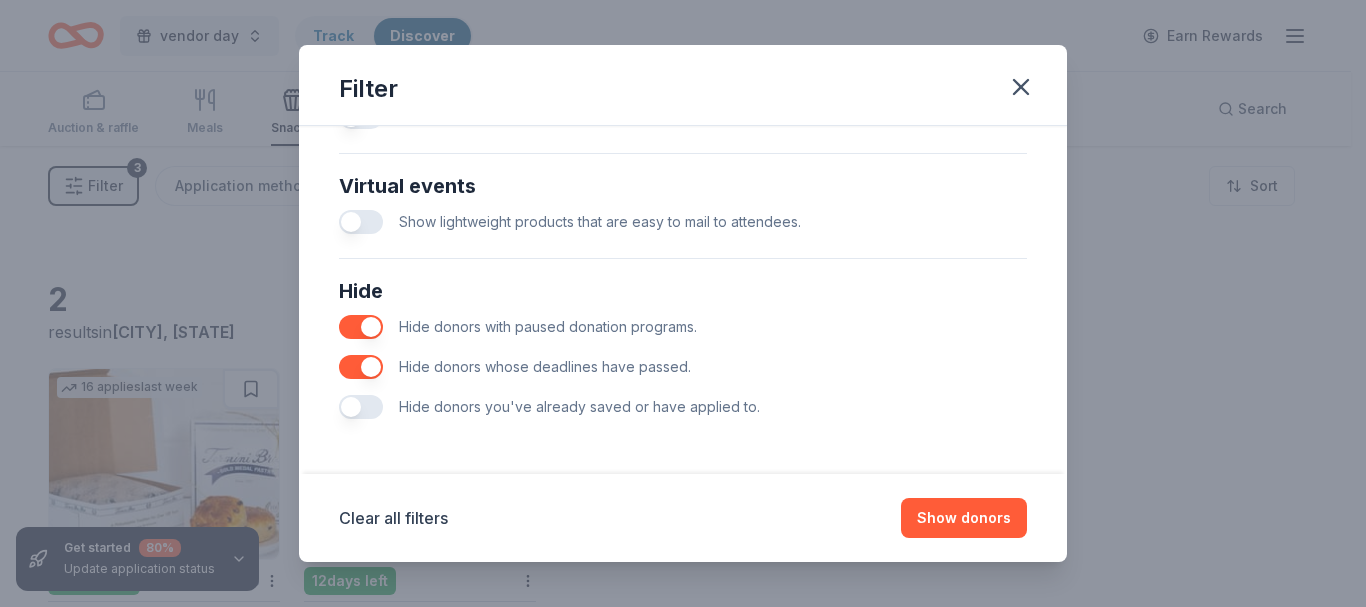 click on "Clear all filters" at bounding box center [393, 518] 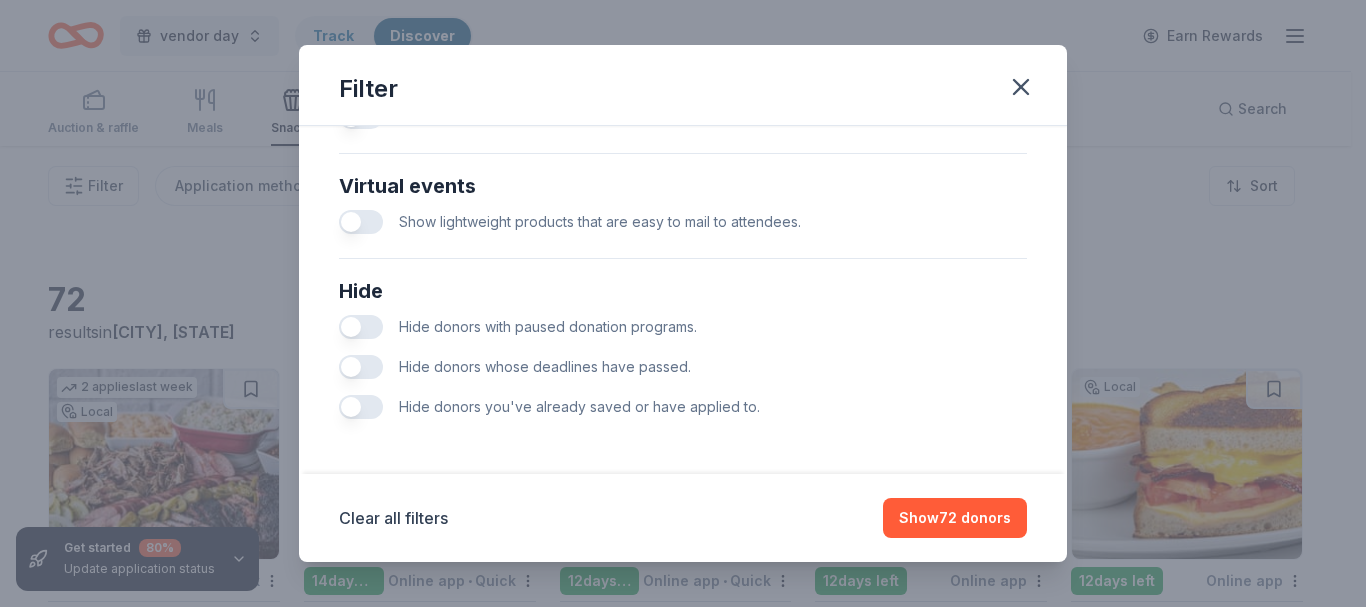 click 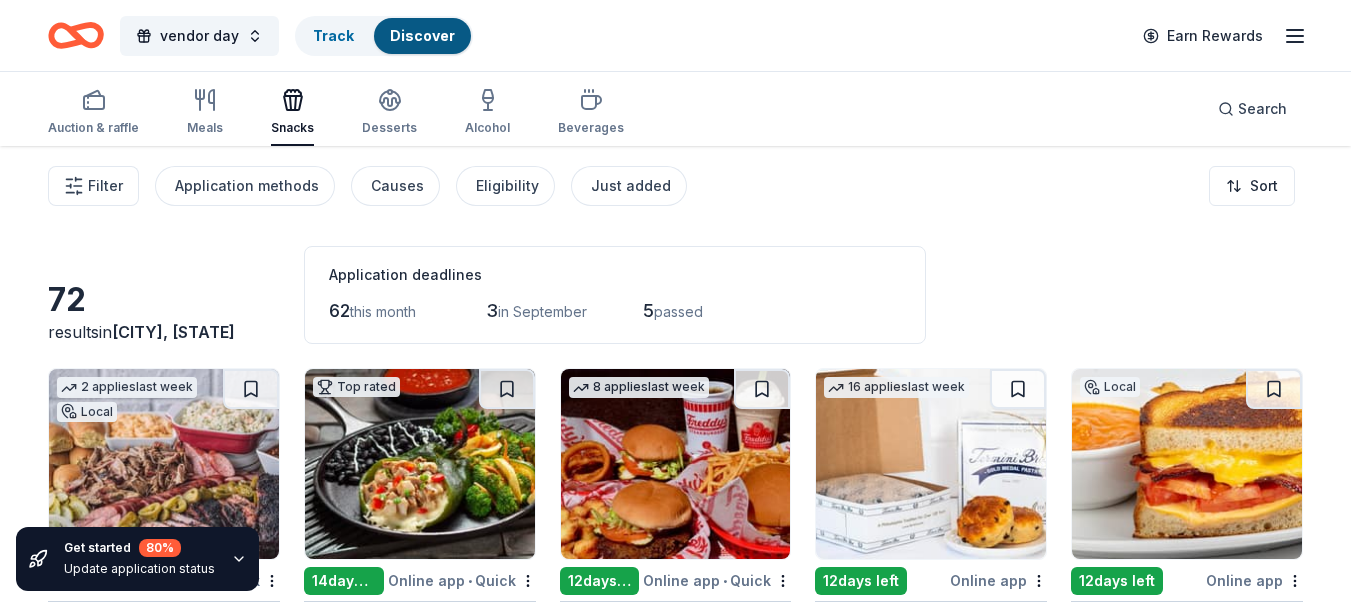 scroll, scrollTop: 0, scrollLeft: 0, axis: both 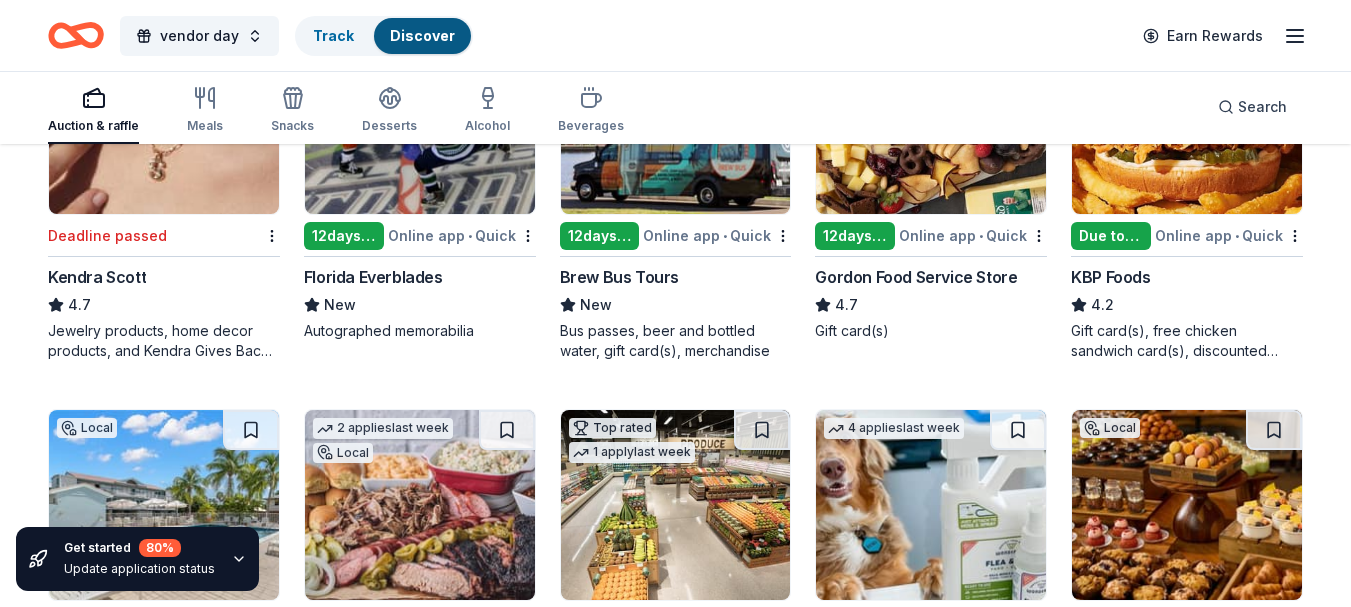click on "Beverages" at bounding box center [591, 110] 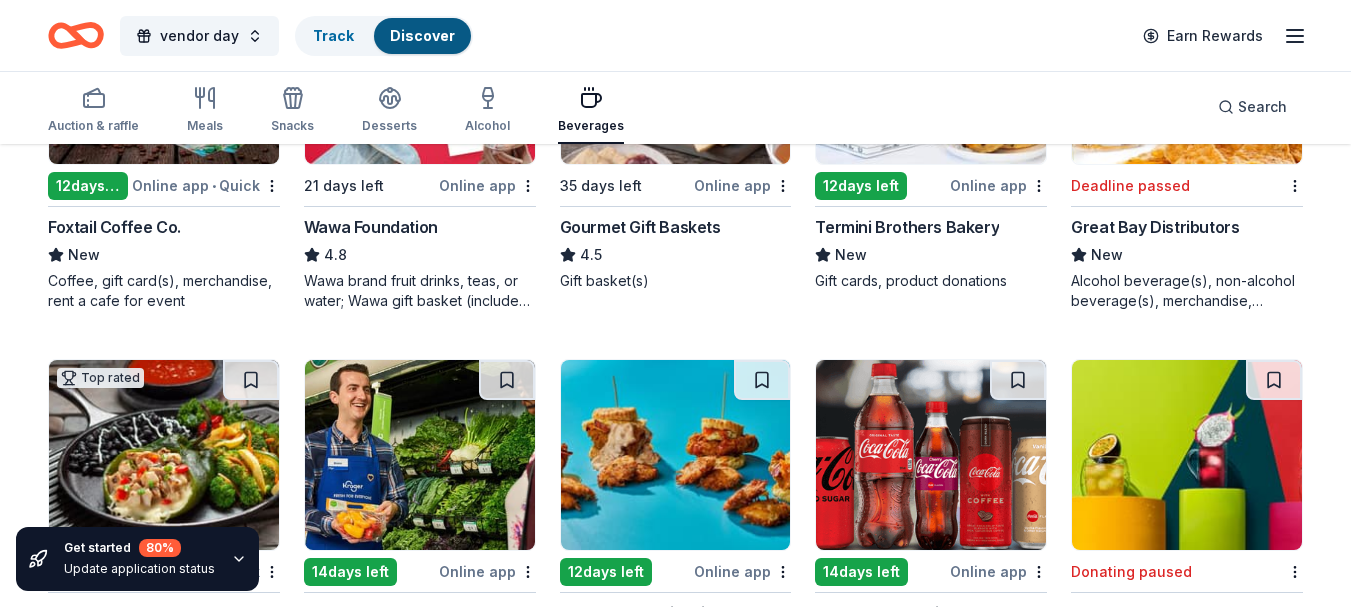 scroll, scrollTop: 400, scrollLeft: 0, axis: vertical 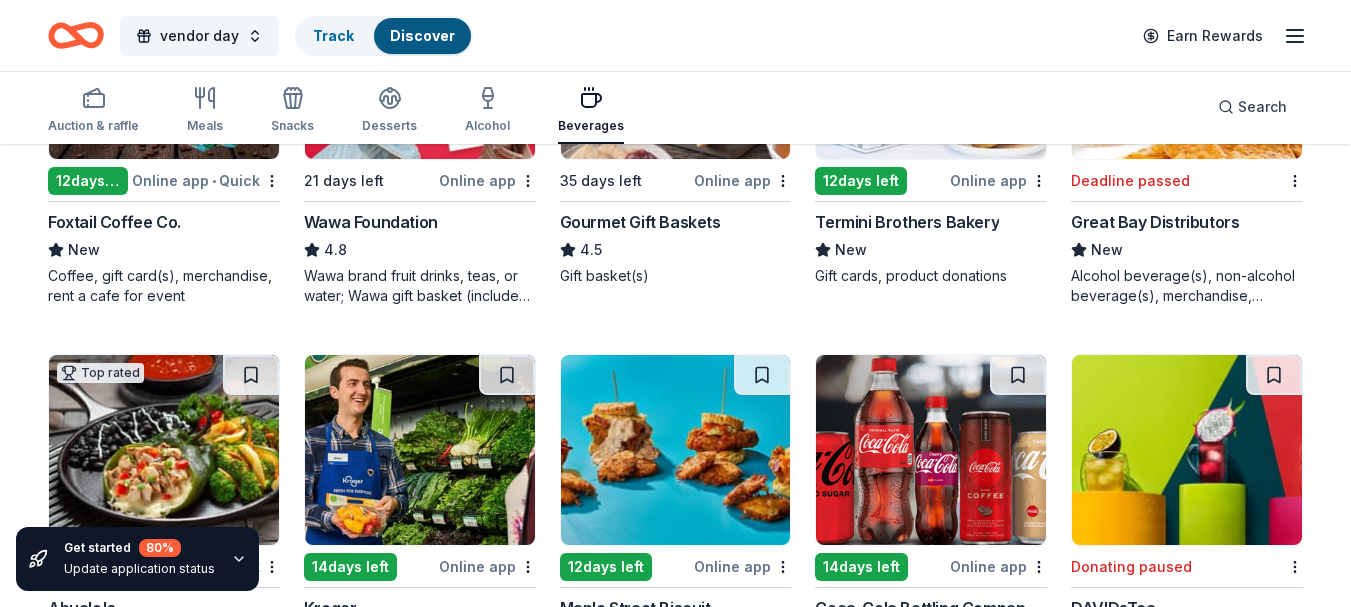 click on "Foxtail Coffee Co." at bounding box center (164, 222) 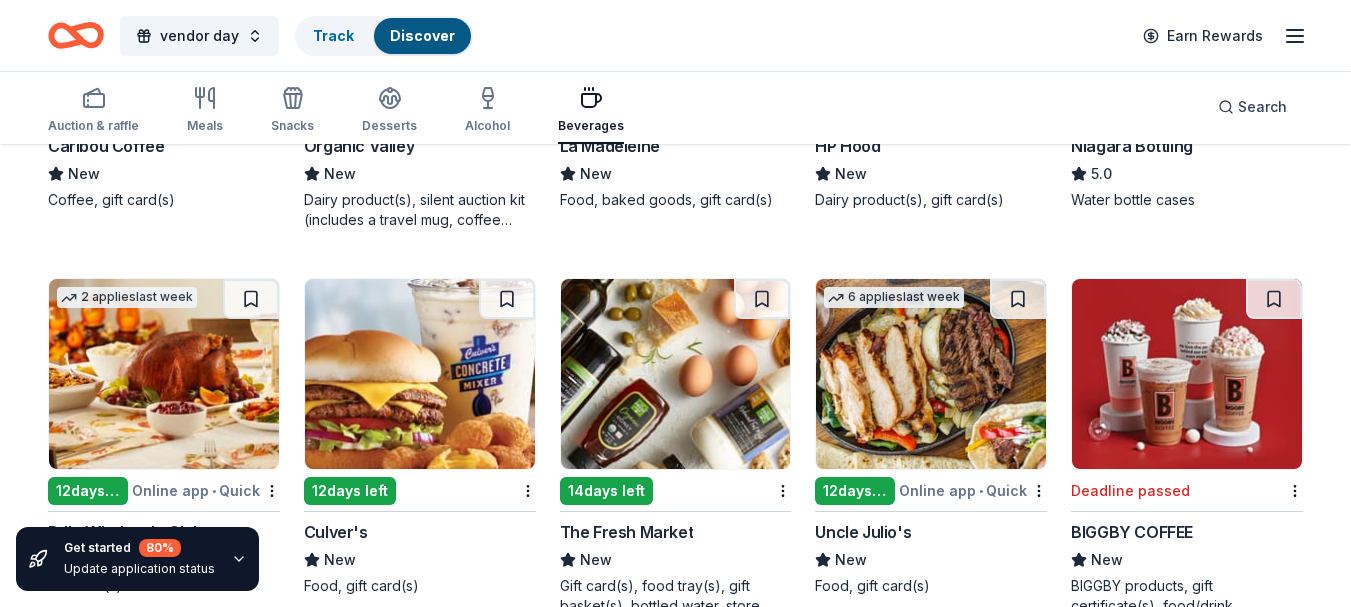scroll, scrollTop: 2100, scrollLeft: 0, axis: vertical 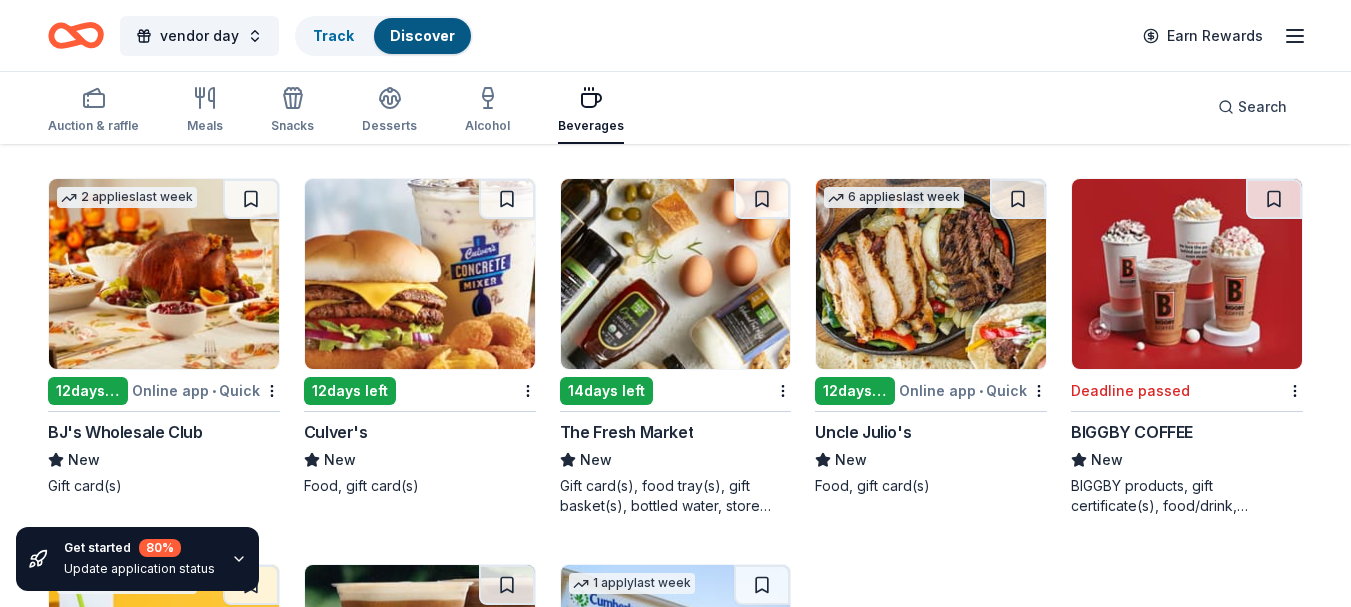 click on "Culver's" at bounding box center [420, 432] 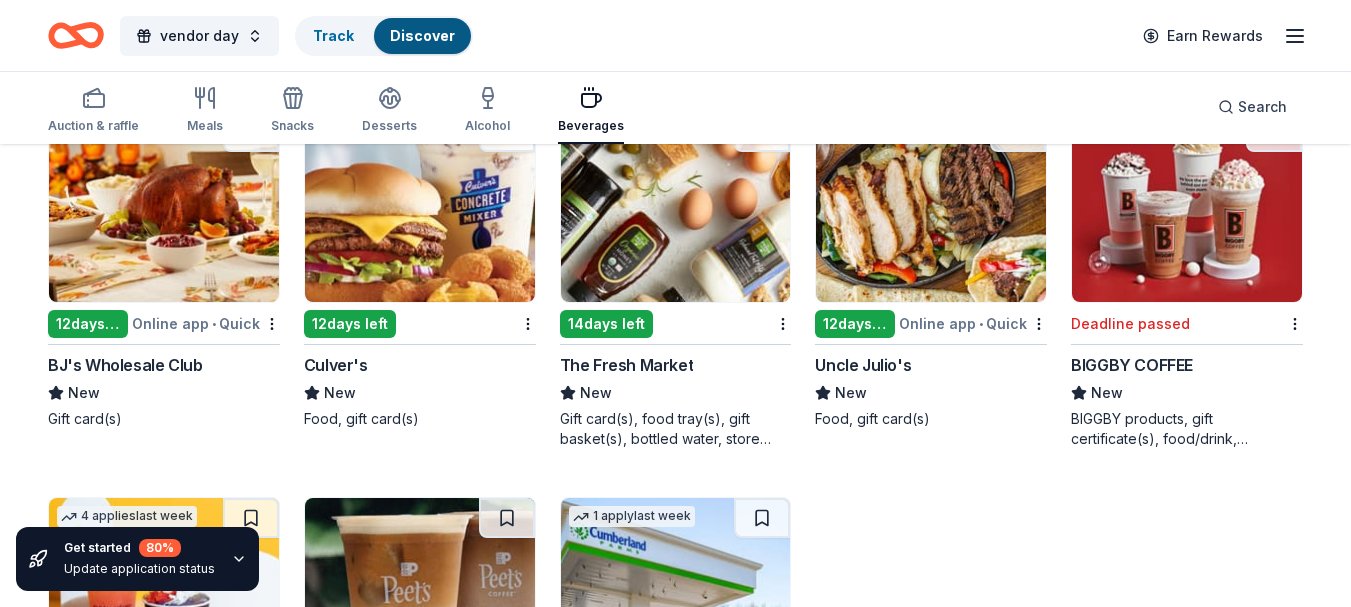 scroll, scrollTop: 2135, scrollLeft: 0, axis: vertical 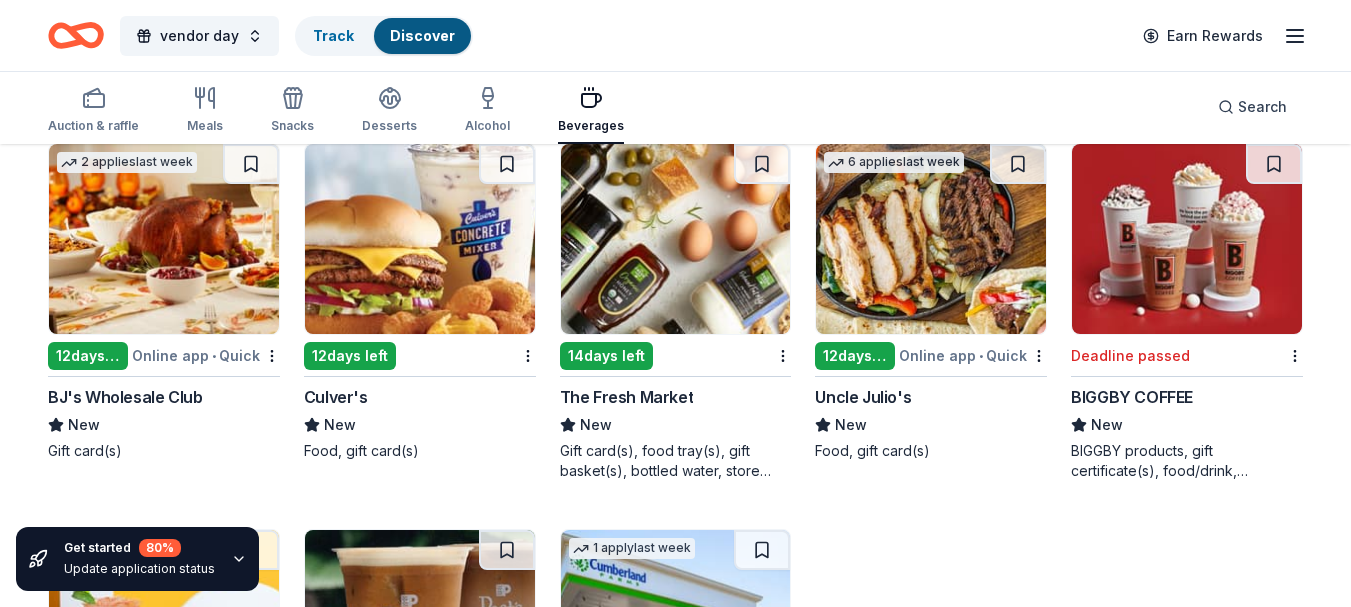 click 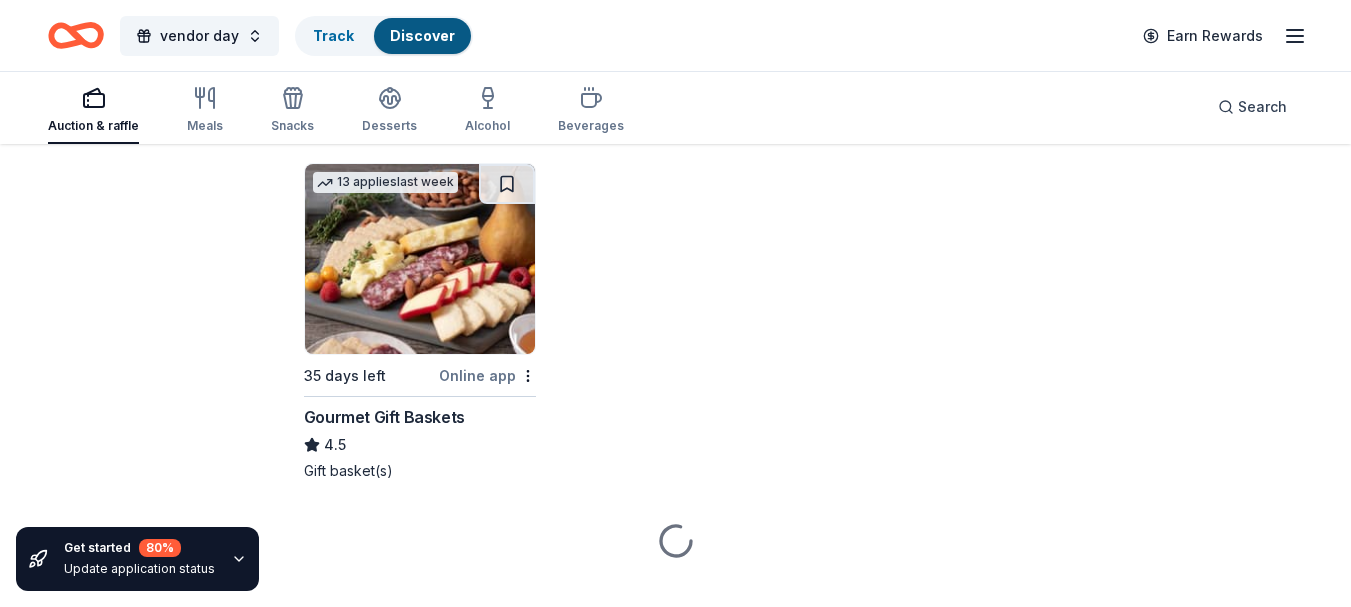 scroll, scrollTop: 0, scrollLeft: 0, axis: both 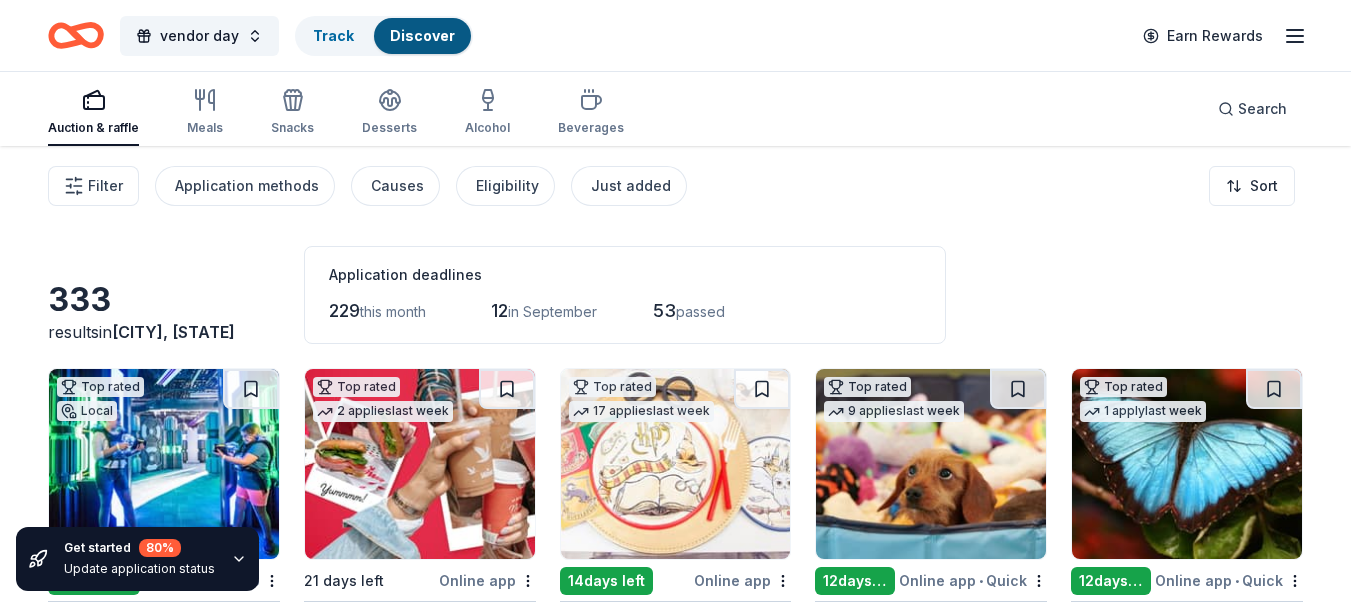 click on "Meals" at bounding box center [205, 128] 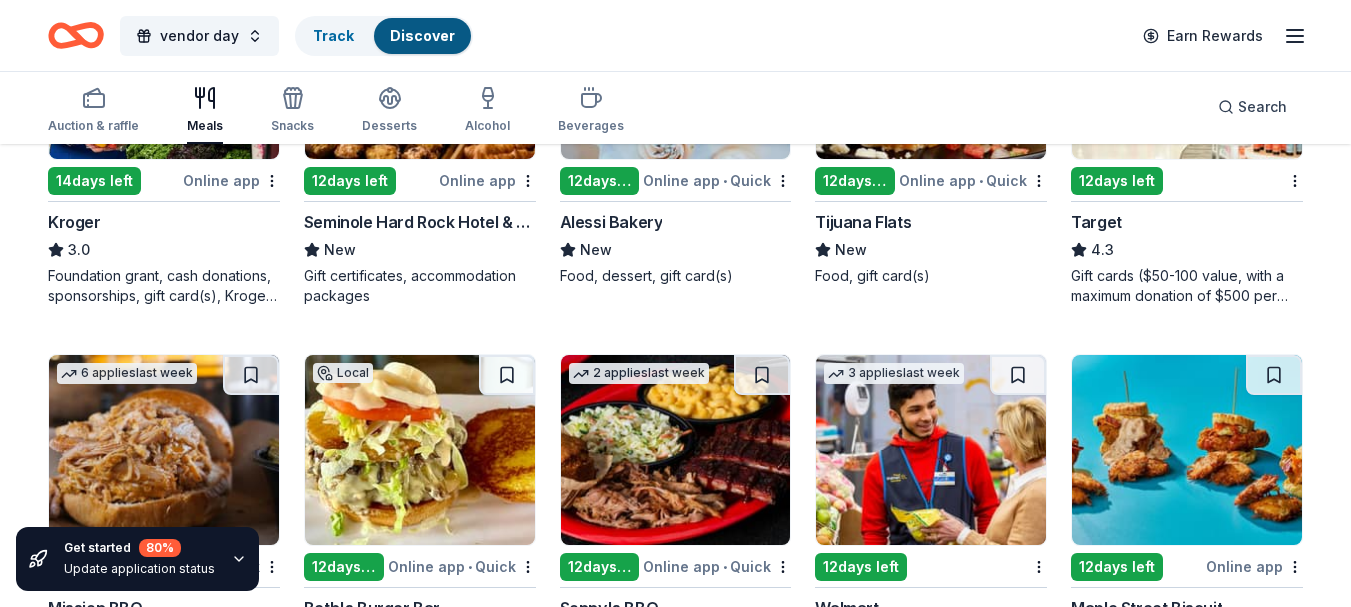 scroll, scrollTop: 1397, scrollLeft: 0, axis: vertical 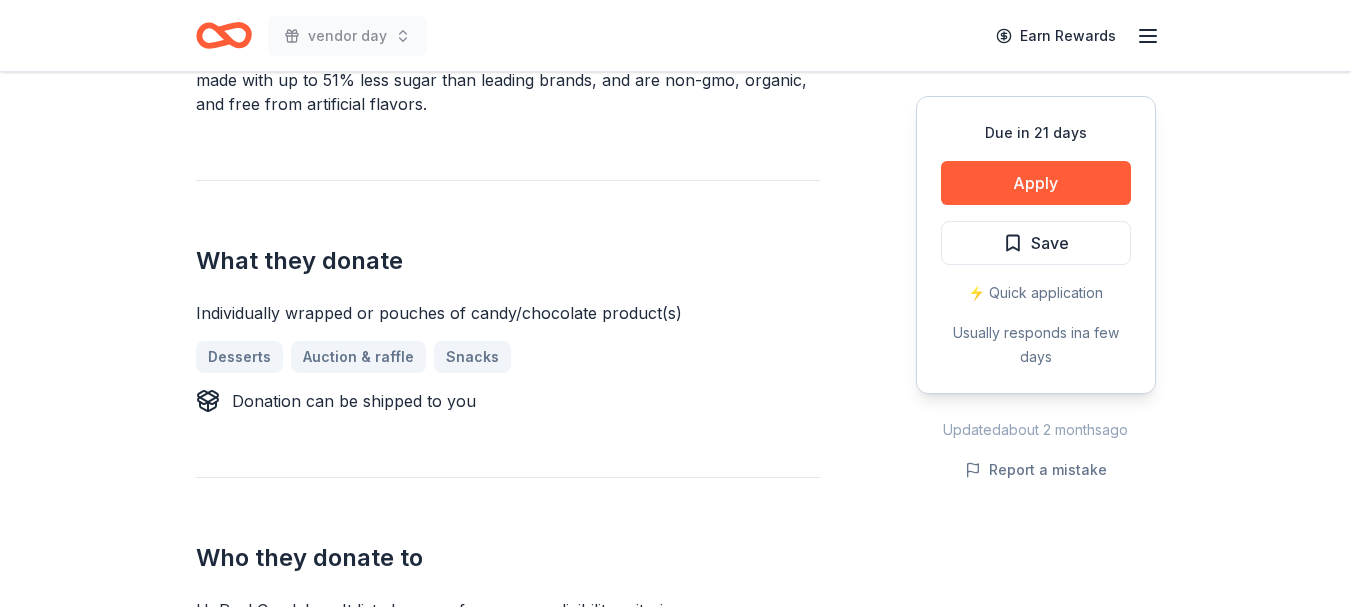 click on "Apply" at bounding box center (1036, 183) 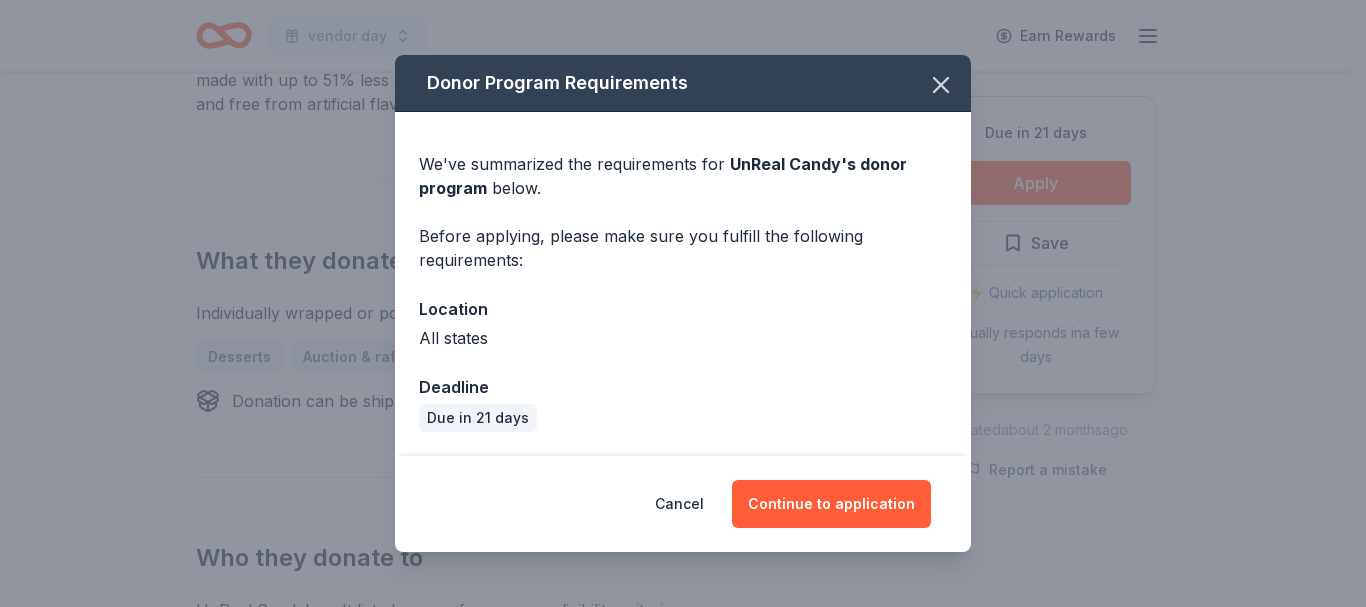 click on "Continue to application" at bounding box center [831, 504] 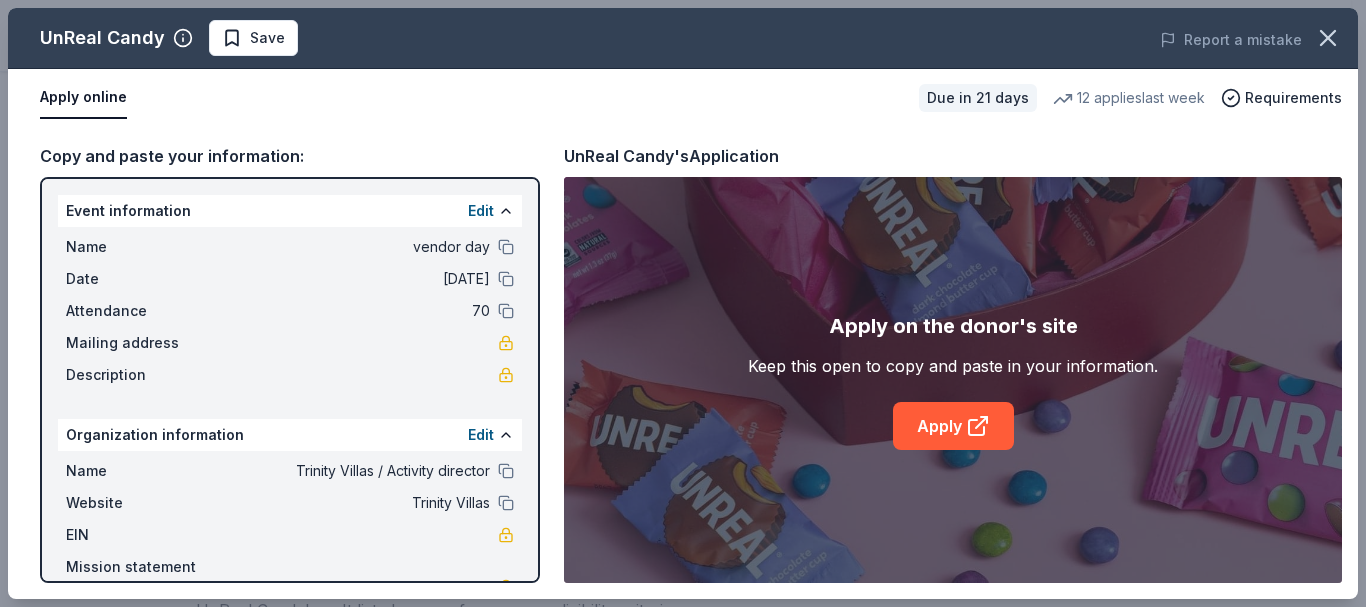 click on "Apply" at bounding box center (953, 426) 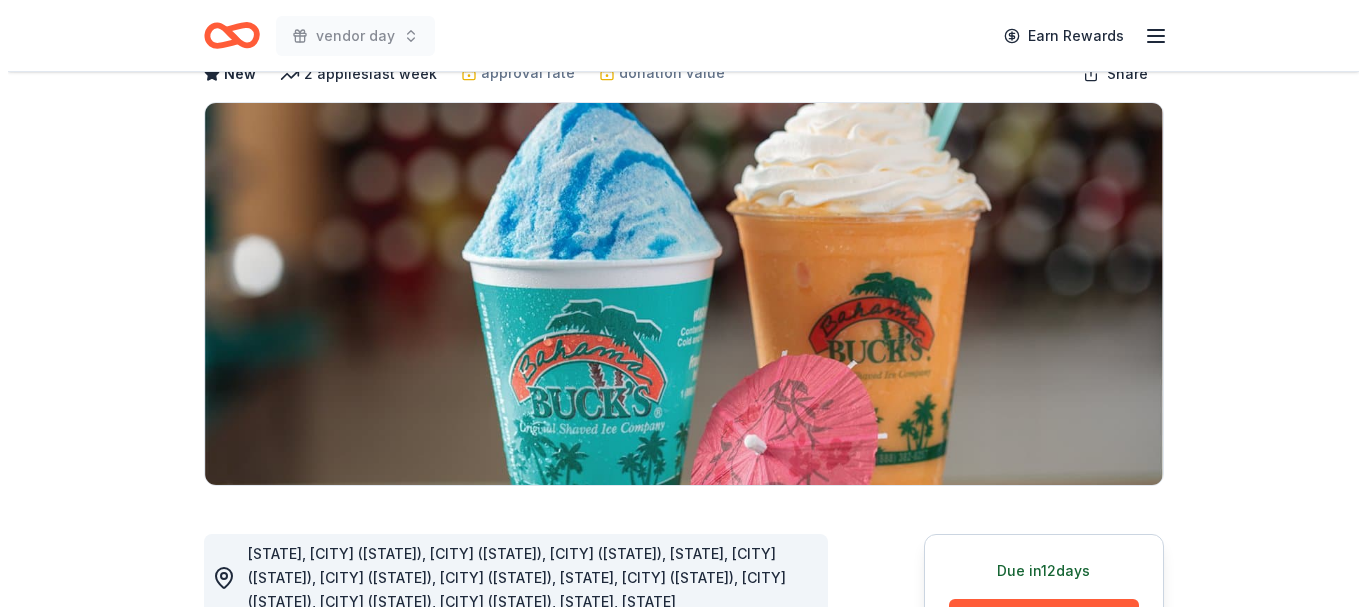 scroll, scrollTop: 400, scrollLeft: 0, axis: vertical 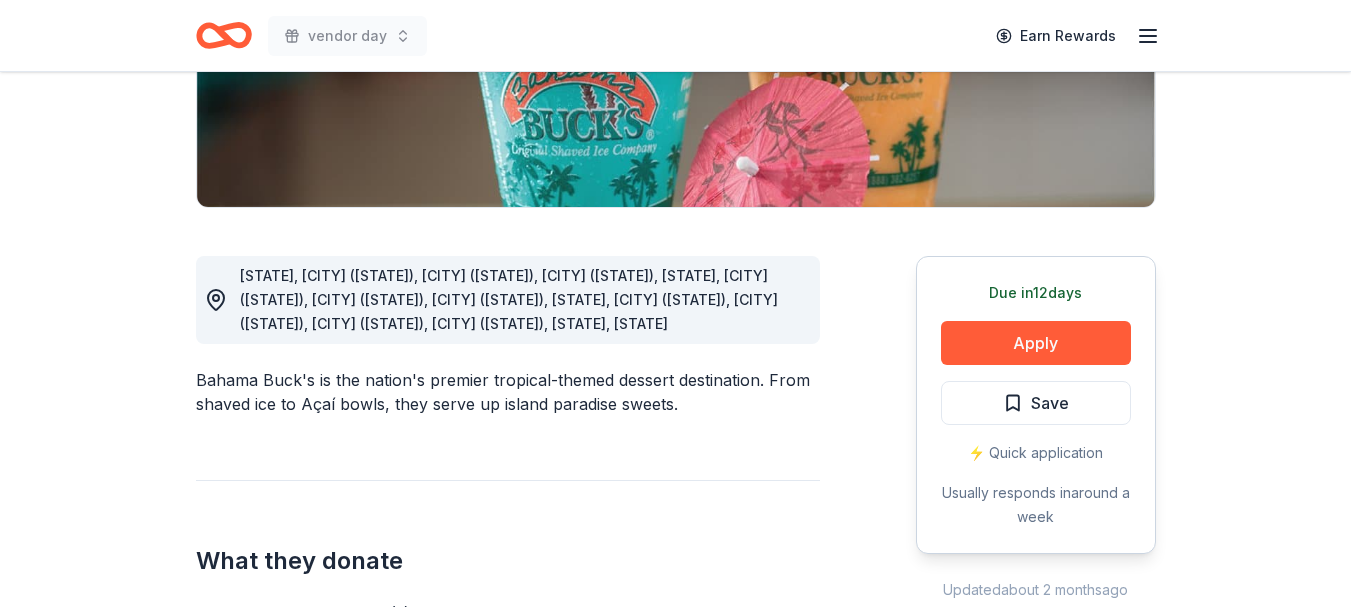 click on "Apply" at bounding box center (1036, 343) 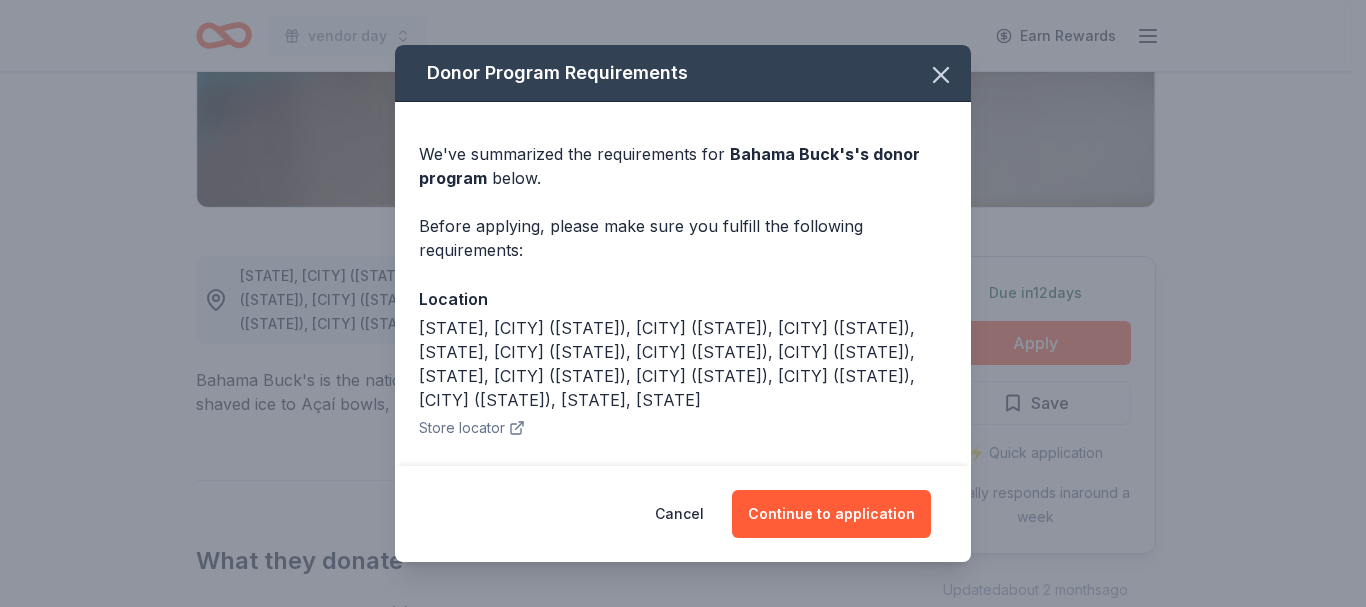 click on "Continue to application" at bounding box center [831, 514] 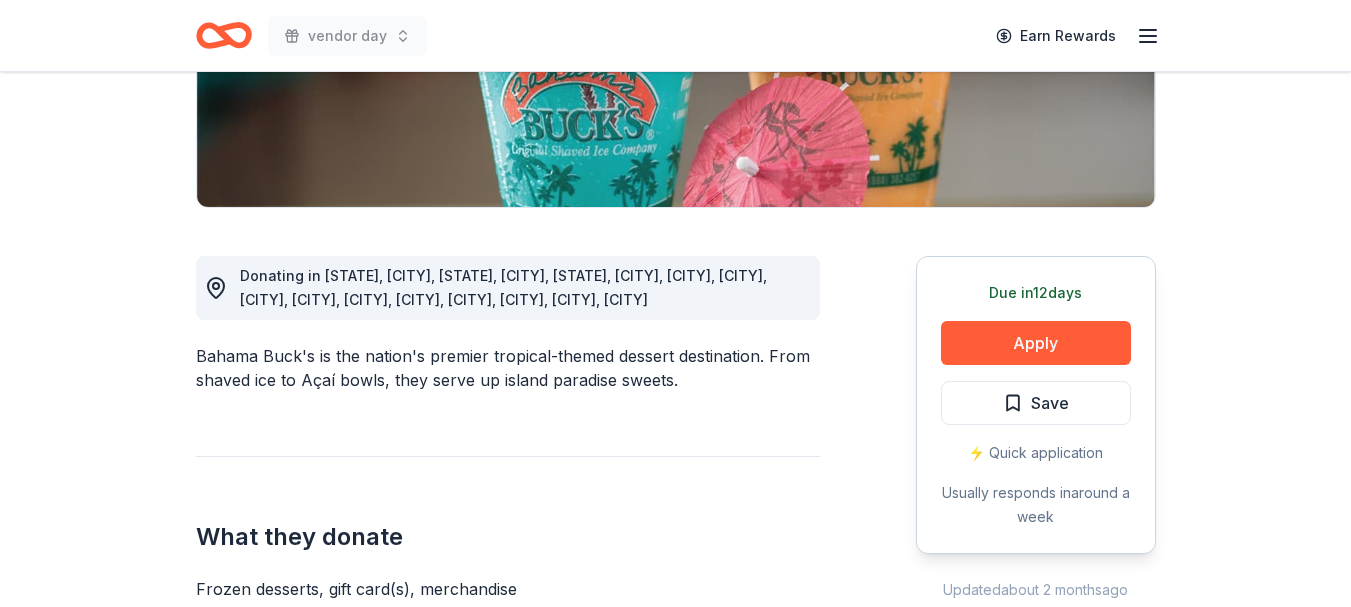 scroll, scrollTop: 400, scrollLeft: 0, axis: vertical 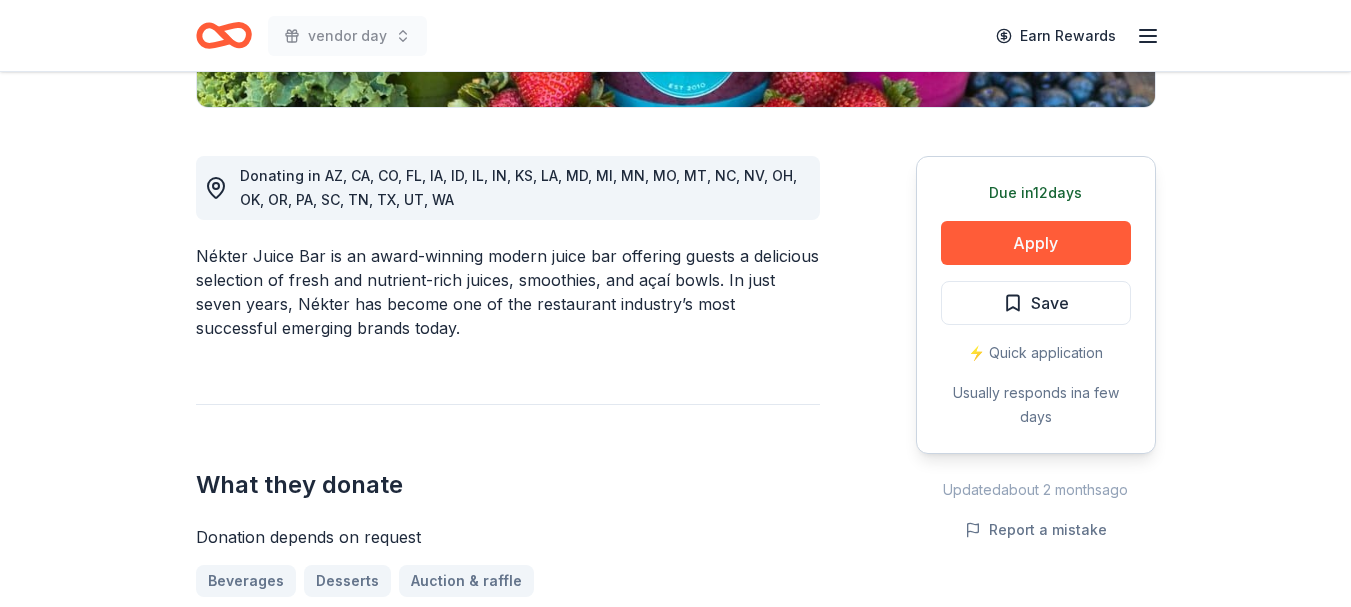 click on "Apply" at bounding box center (1036, 243) 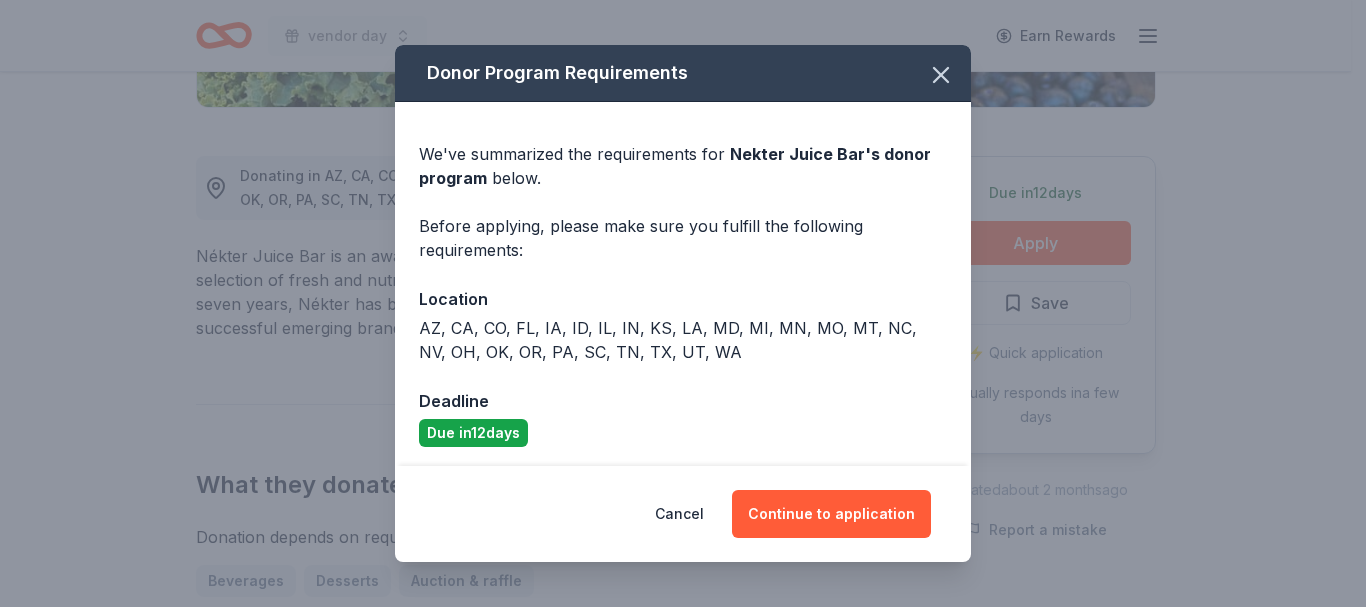 click on "Continue to application" at bounding box center (831, 514) 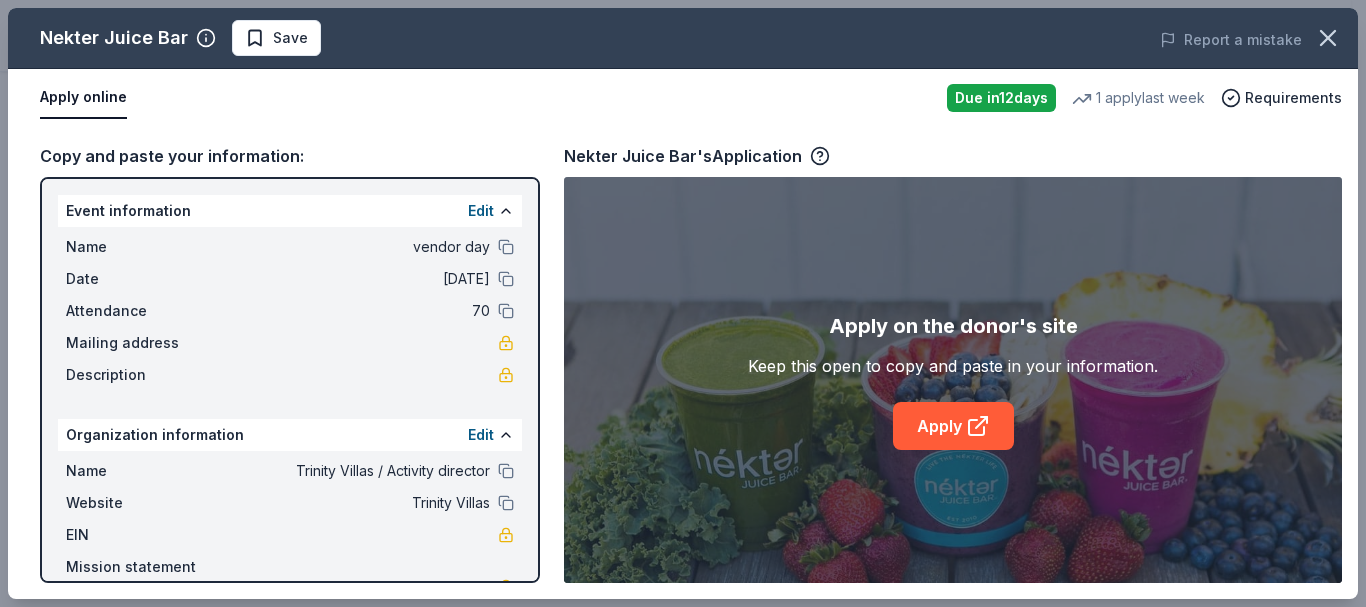 click on "Apply" at bounding box center (953, 426) 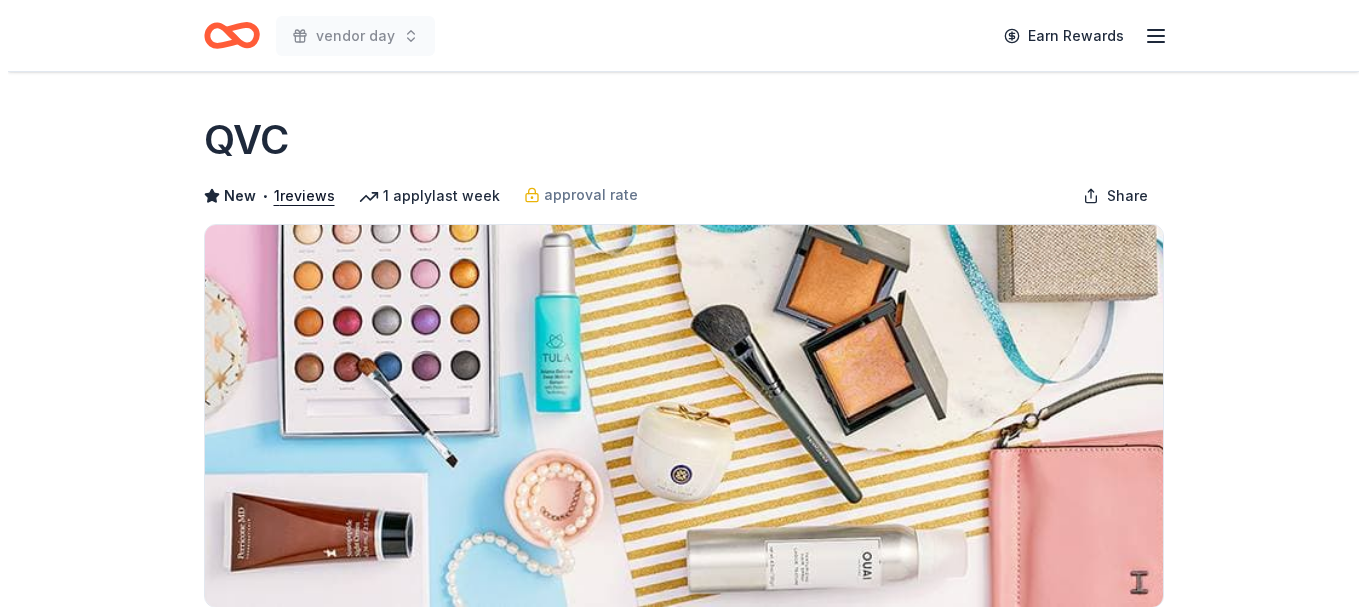 scroll, scrollTop: 500, scrollLeft: 0, axis: vertical 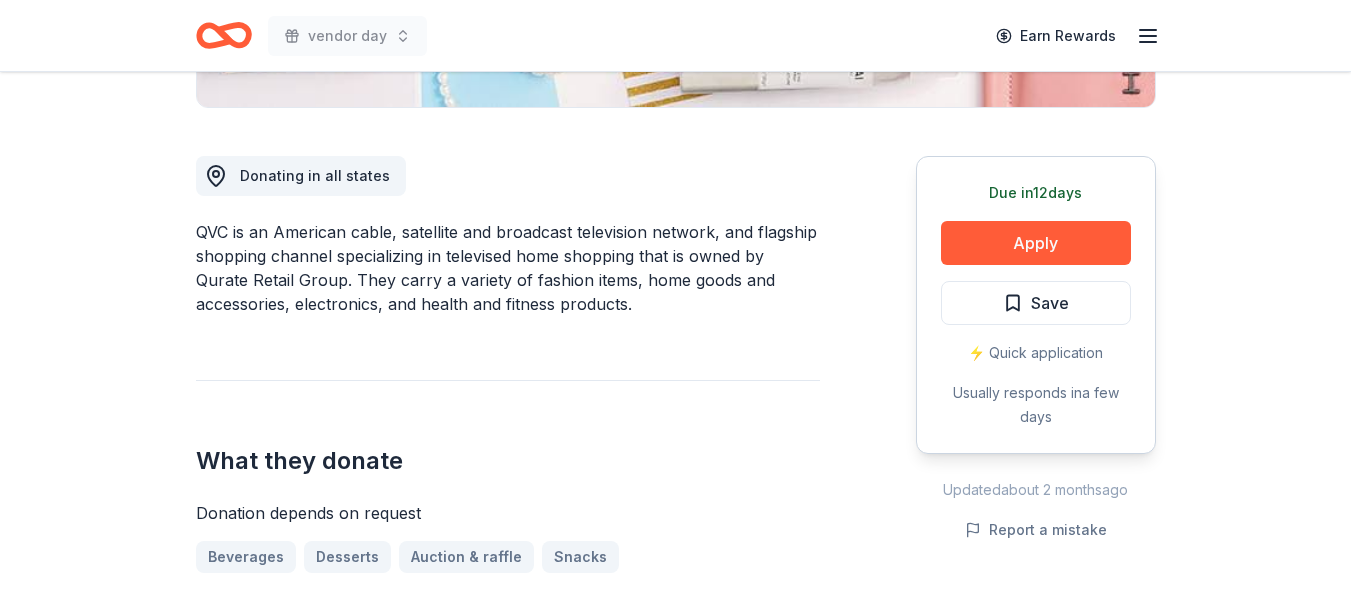 click on "Apply" at bounding box center (1036, 243) 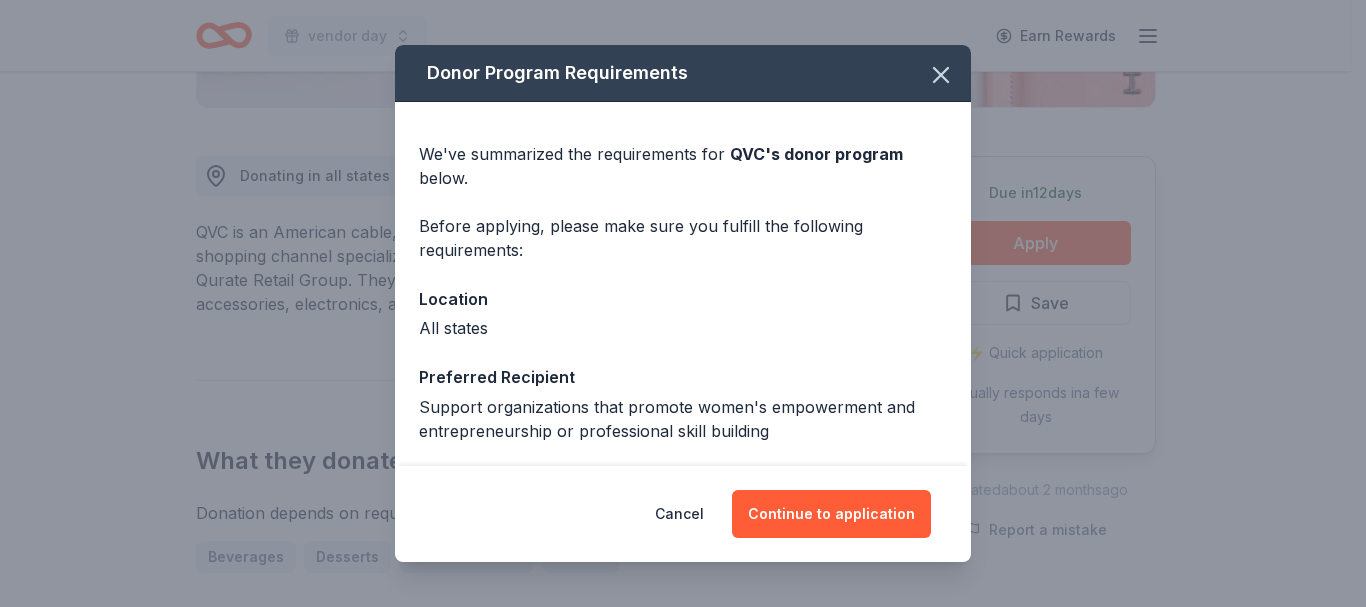 click on "Continue to application" at bounding box center [831, 514] 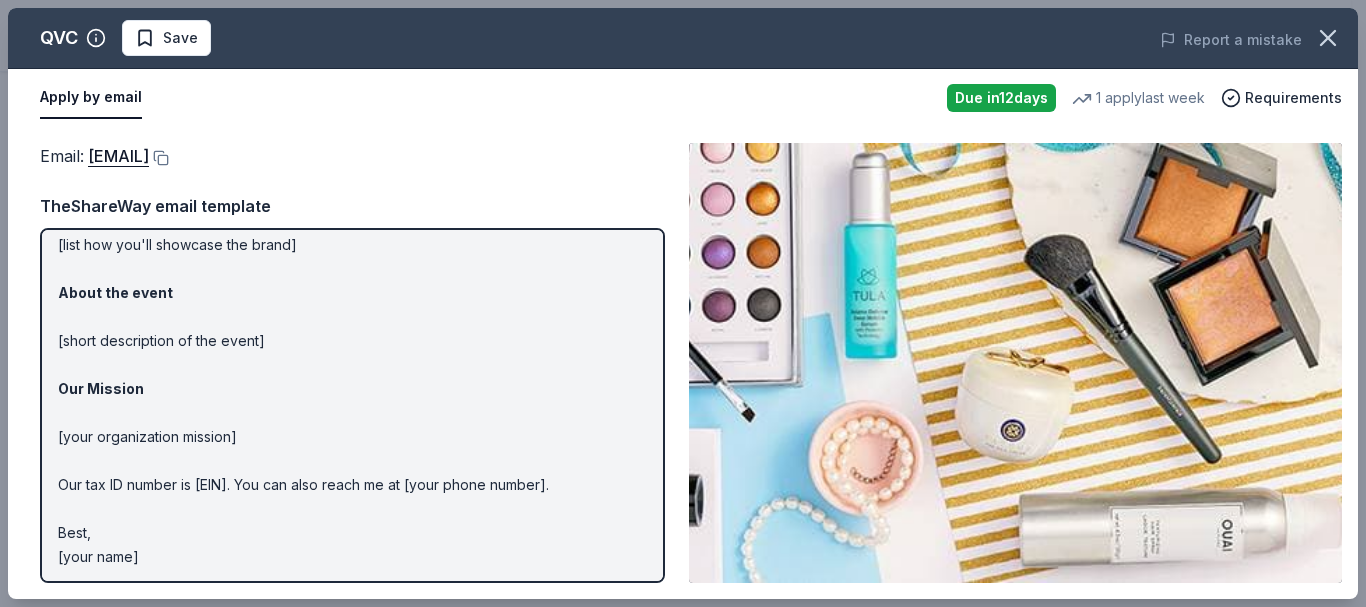 scroll, scrollTop: 185, scrollLeft: 0, axis: vertical 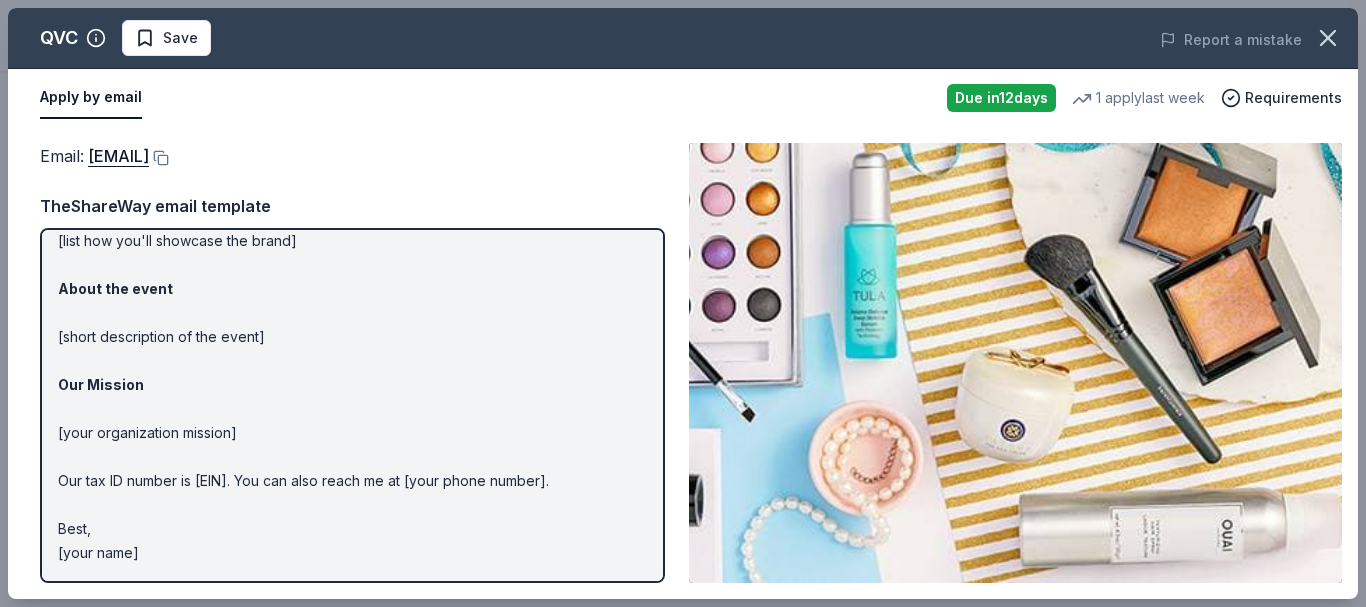 click on "Hi [name/there],
I am [your name] from [your org]. We are seeking [requested item] donation from [company] to [how the item will be used] for our event on [event date] in [event city]:
Marketing opportunities
[list how you'll showcase the brand]
About the event
[short description of the event]
Our Mission
[your organization mission]
Our tax ID number is [EIN]. You can also reach me at [your phone number].
Best,
[your name]" at bounding box center [352, 313] 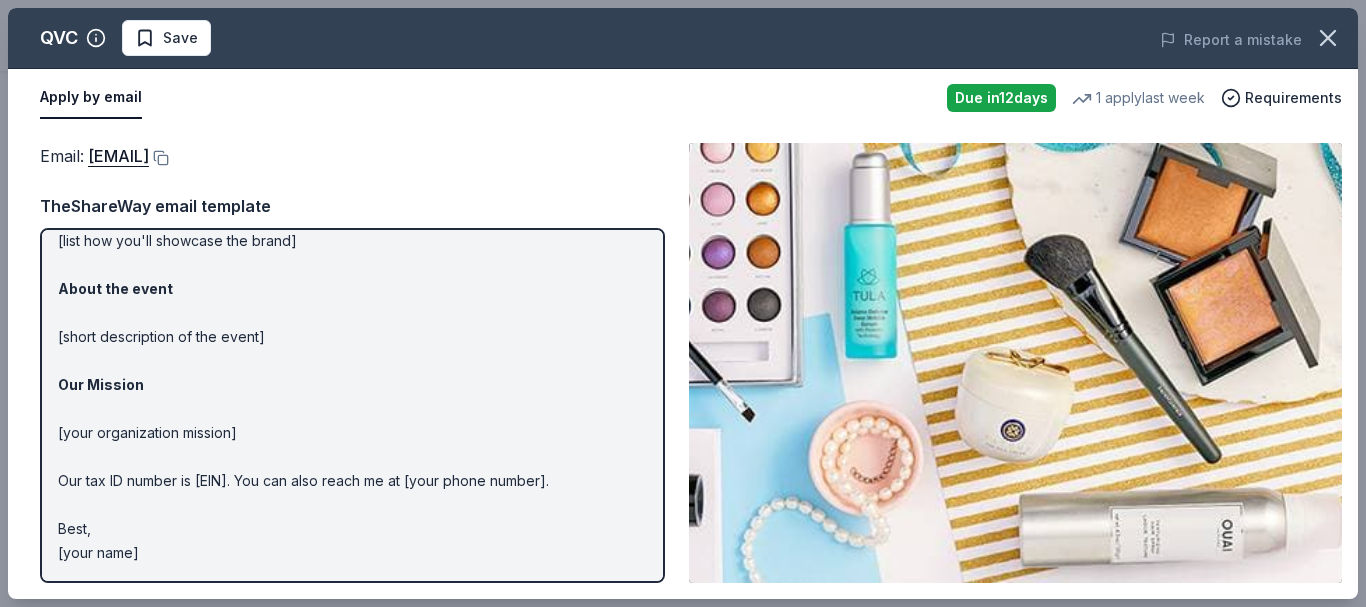 click on "Apply by email" at bounding box center [485, 98] 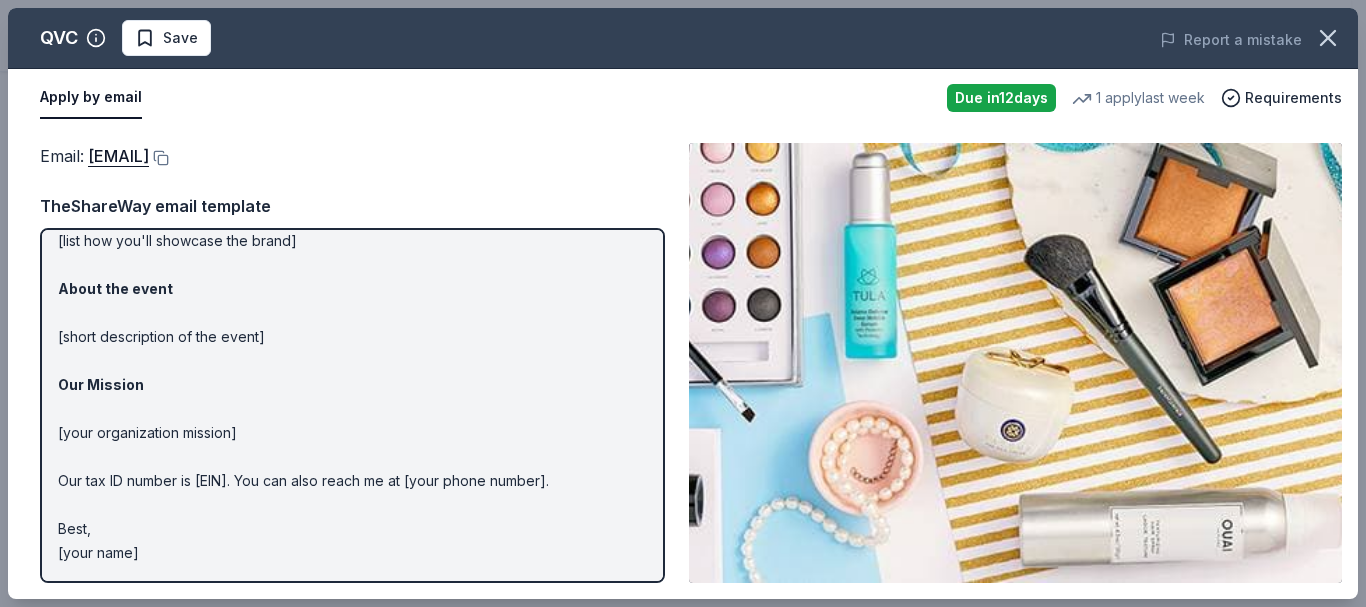click on "Apply by email" at bounding box center [91, 98] 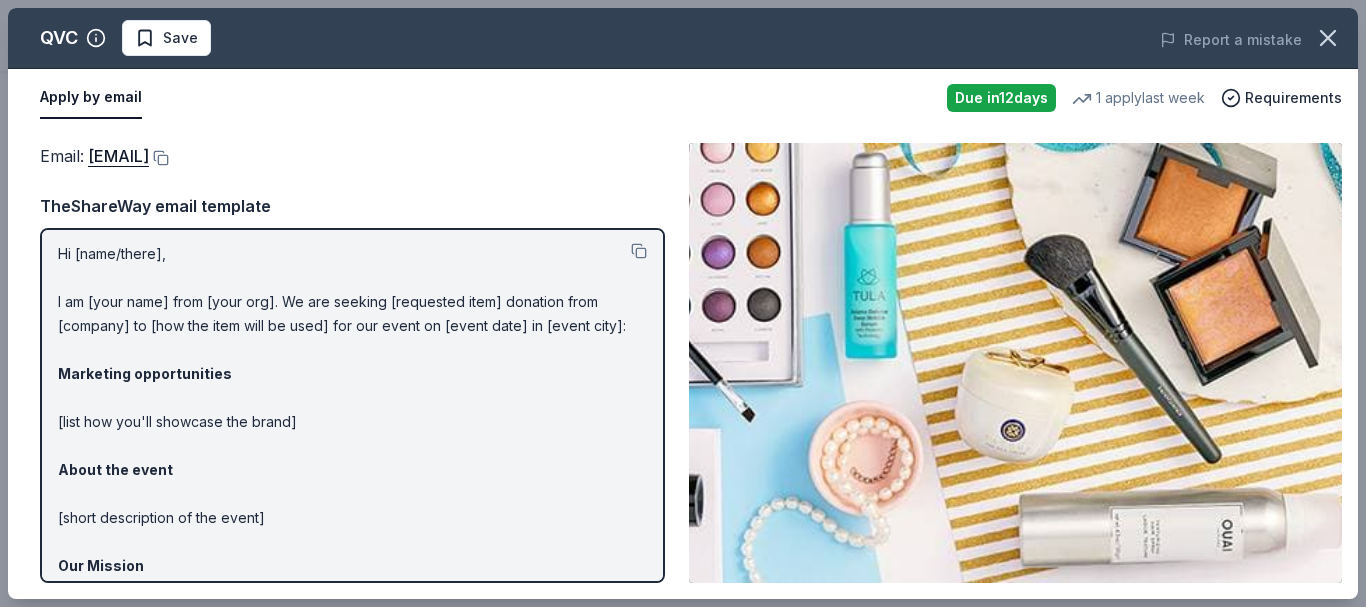 scroll, scrollTop: 0, scrollLeft: 0, axis: both 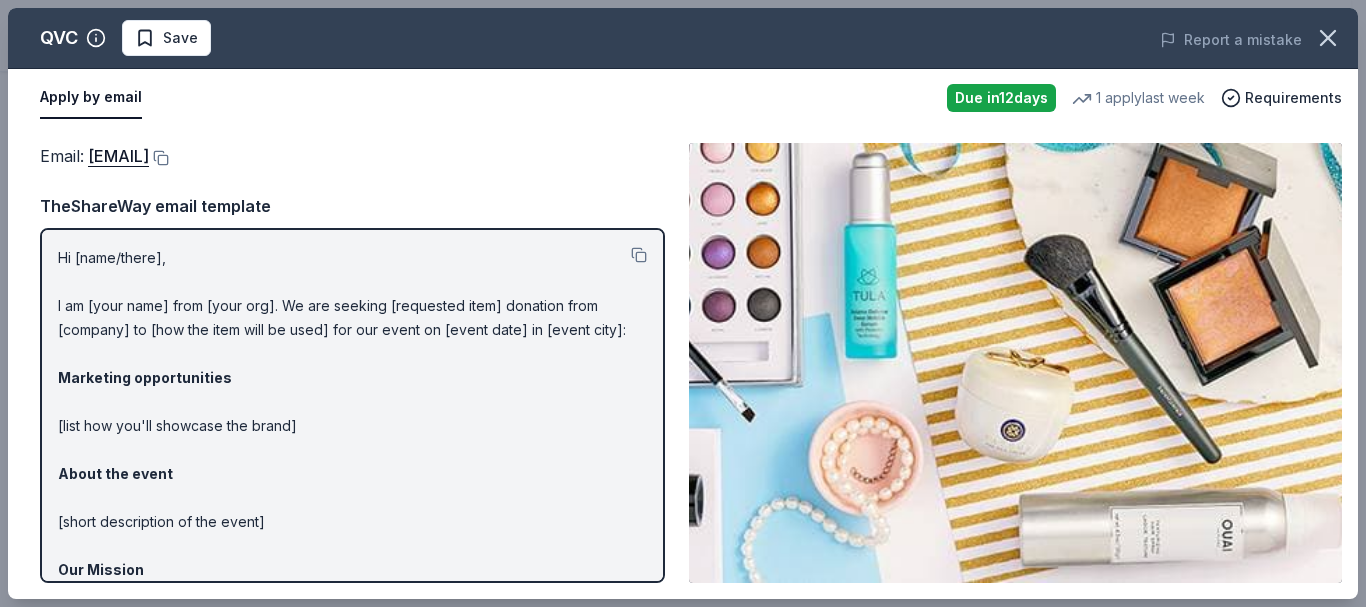 drag, startPoint x: 64, startPoint y: 257, endPoint x: 284, endPoint y: 327, distance: 230.86794 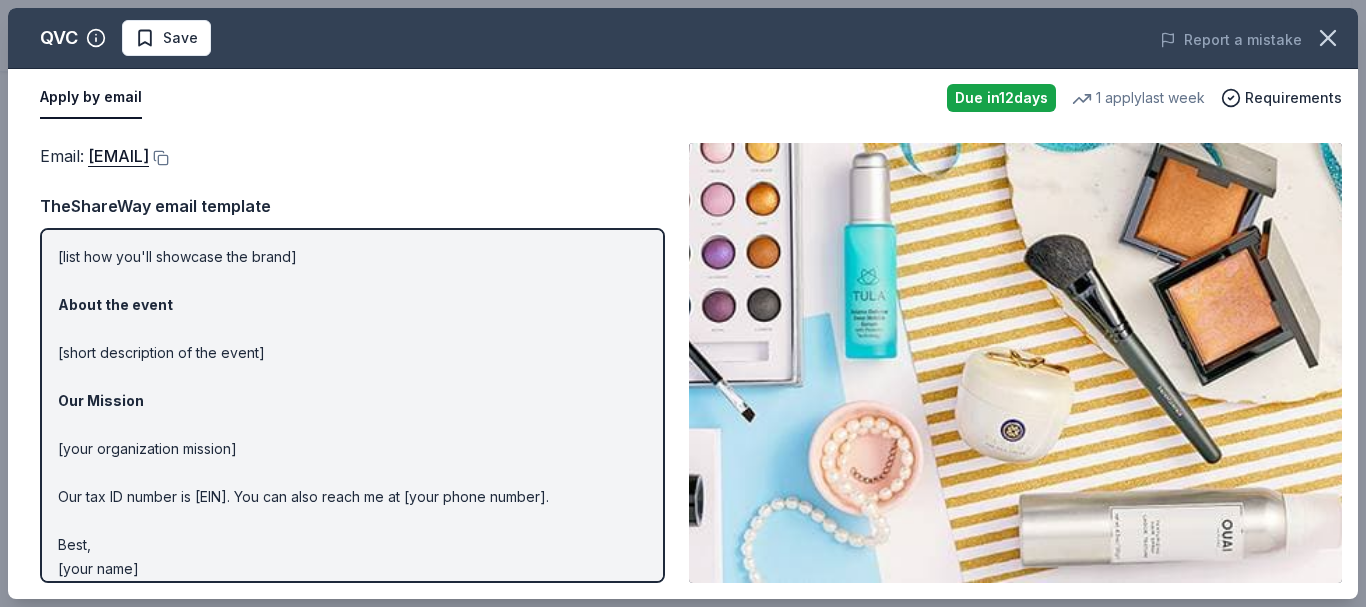 scroll, scrollTop: 185, scrollLeft: 0, axis: vertical 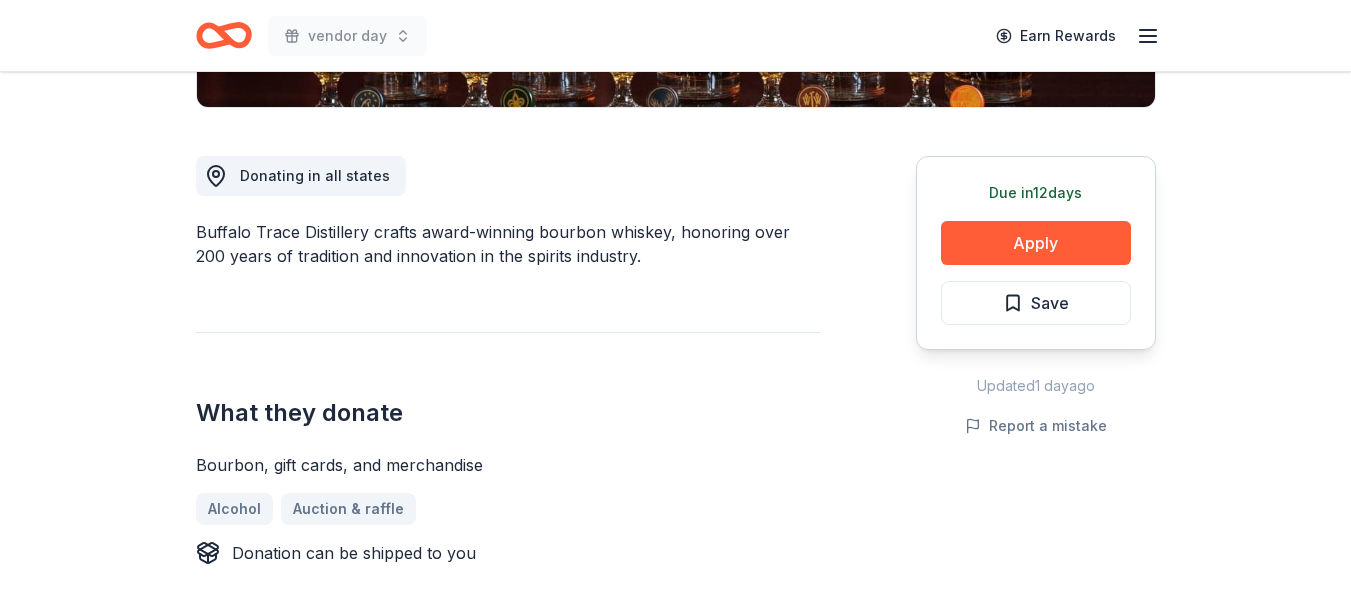 click on "Apply" at bounding box center (1036, 243) 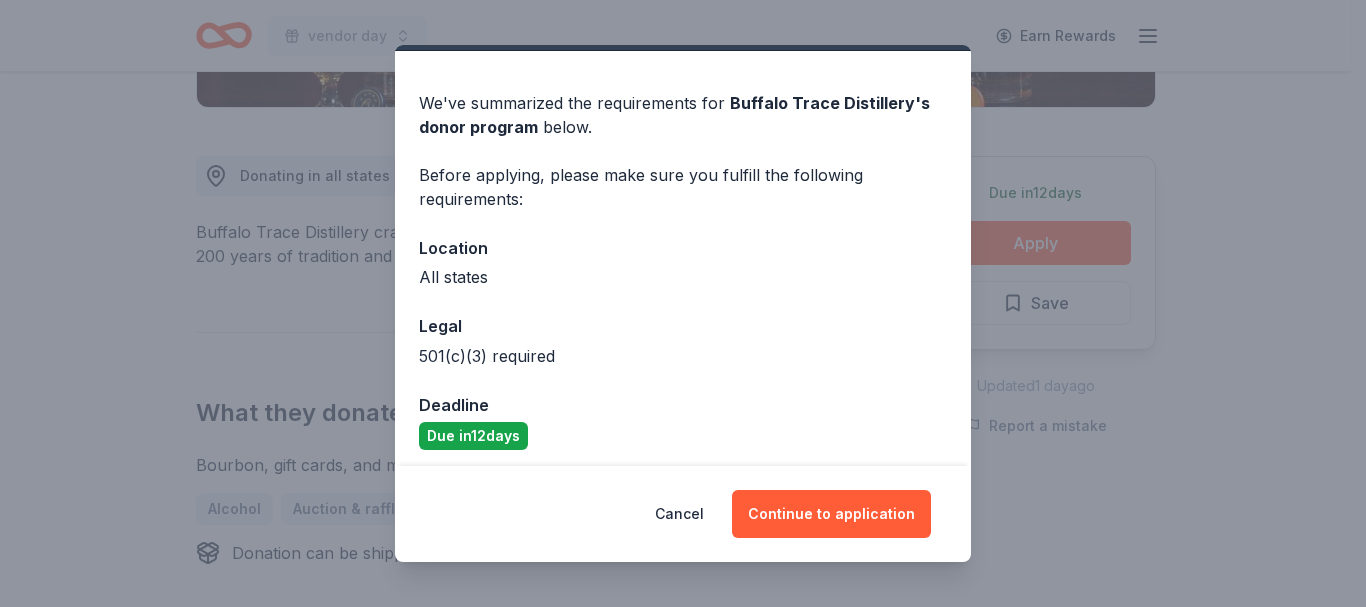 scroll, scrollTop: 58, scrollLeft: 0, axis: vertical 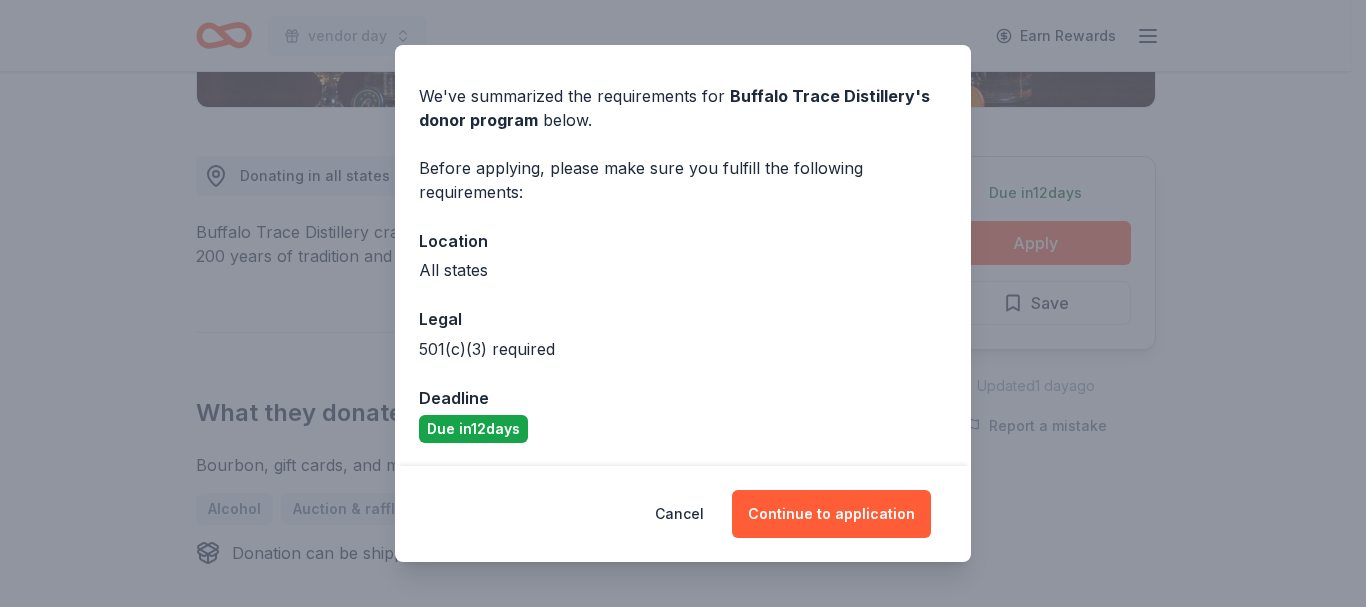 click on "Continue to application" at bounding box center [831, 514] 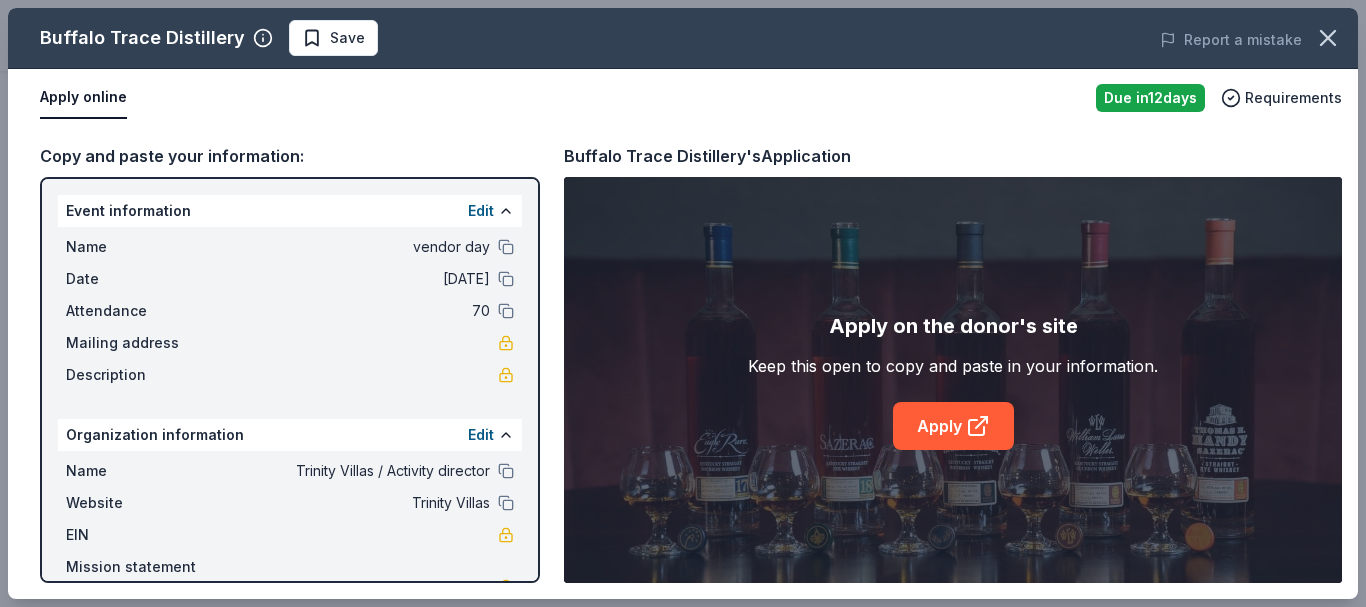 click on "Apply" at bounding box center (953, 426) 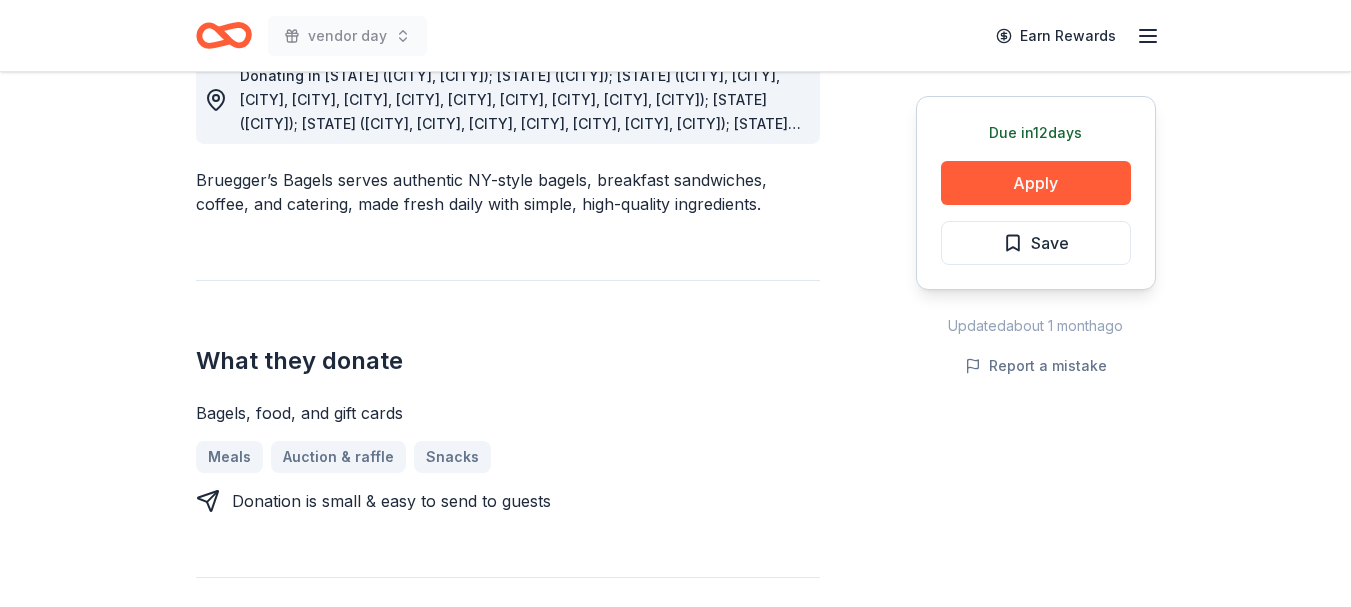 scroll, scrollTop: 500, scrollLeft: 0, axis: vertical 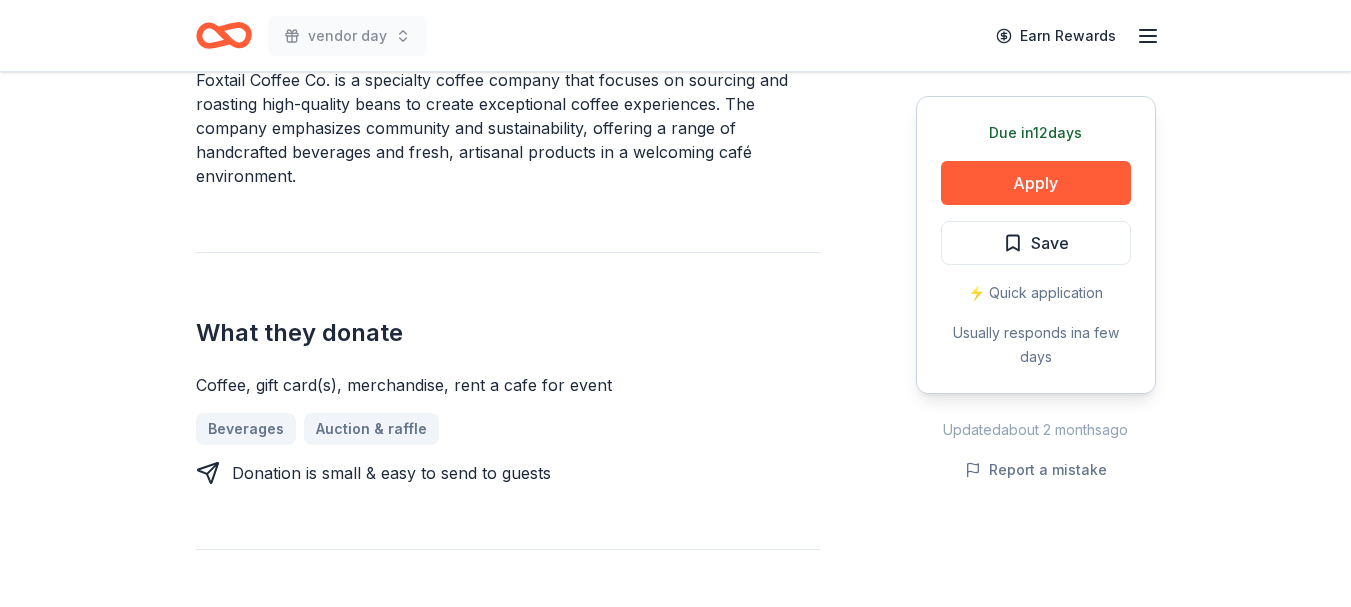 click on "Apply" at bounding box center [1036, 183] 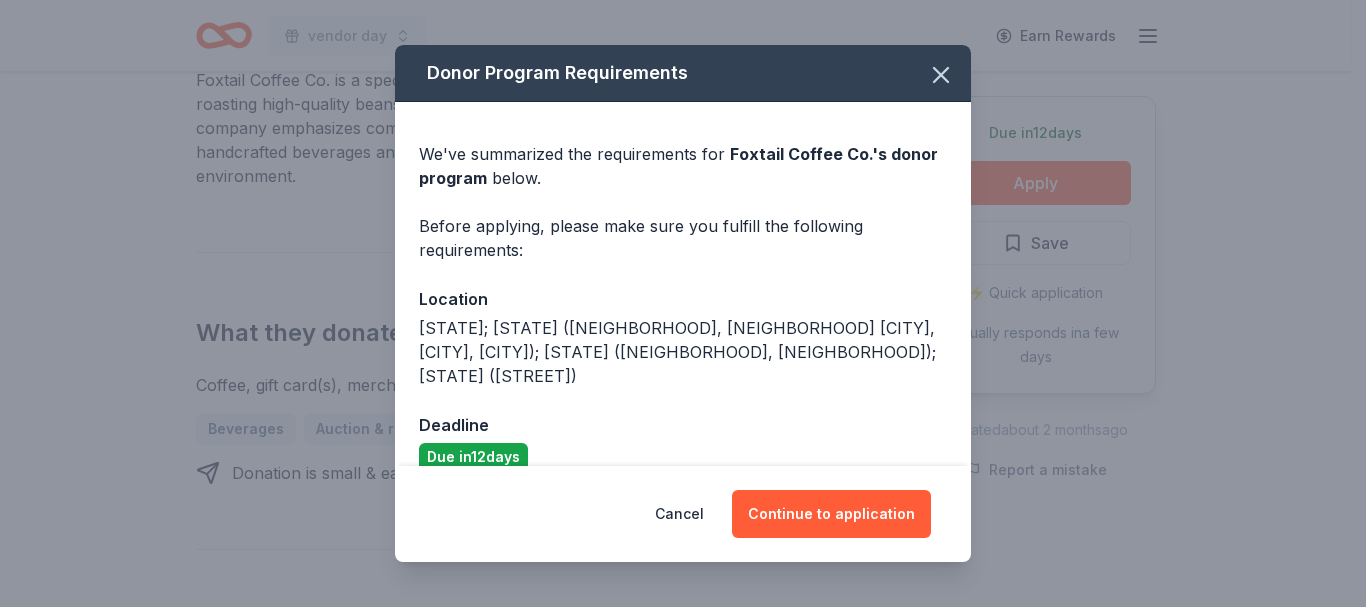 scroll, scrollTop: 4, scrollLeft: 0, axis: vertical 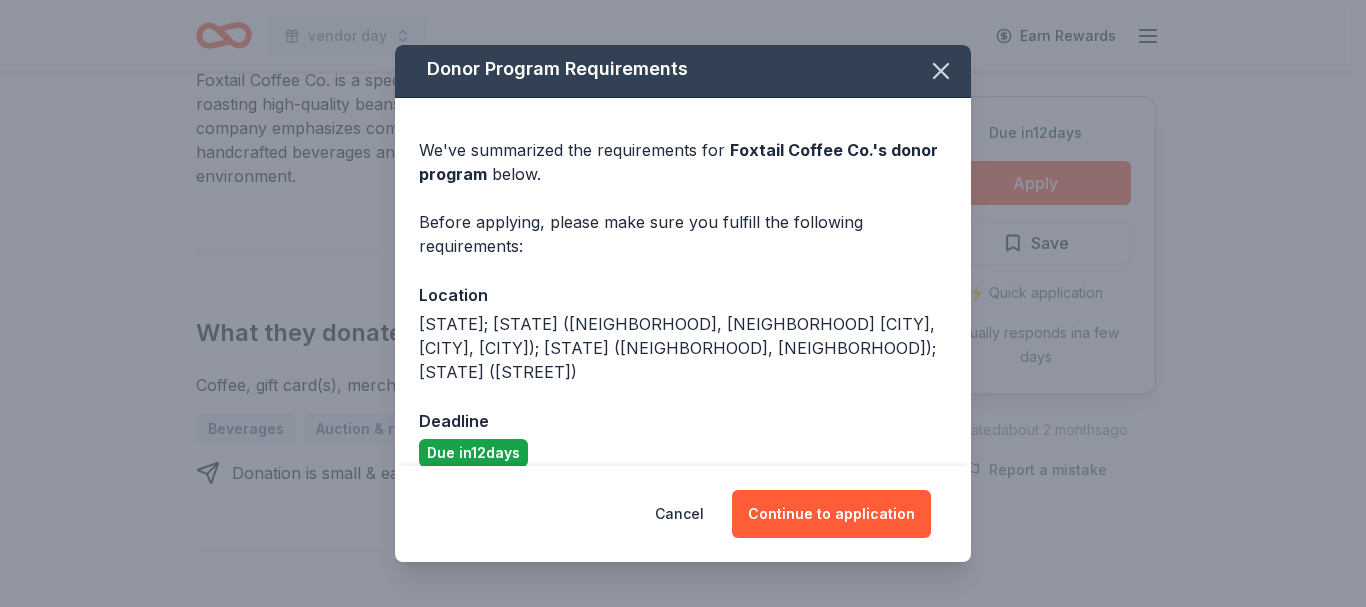 click on "Continue to application" at bounding box center (831, 514) 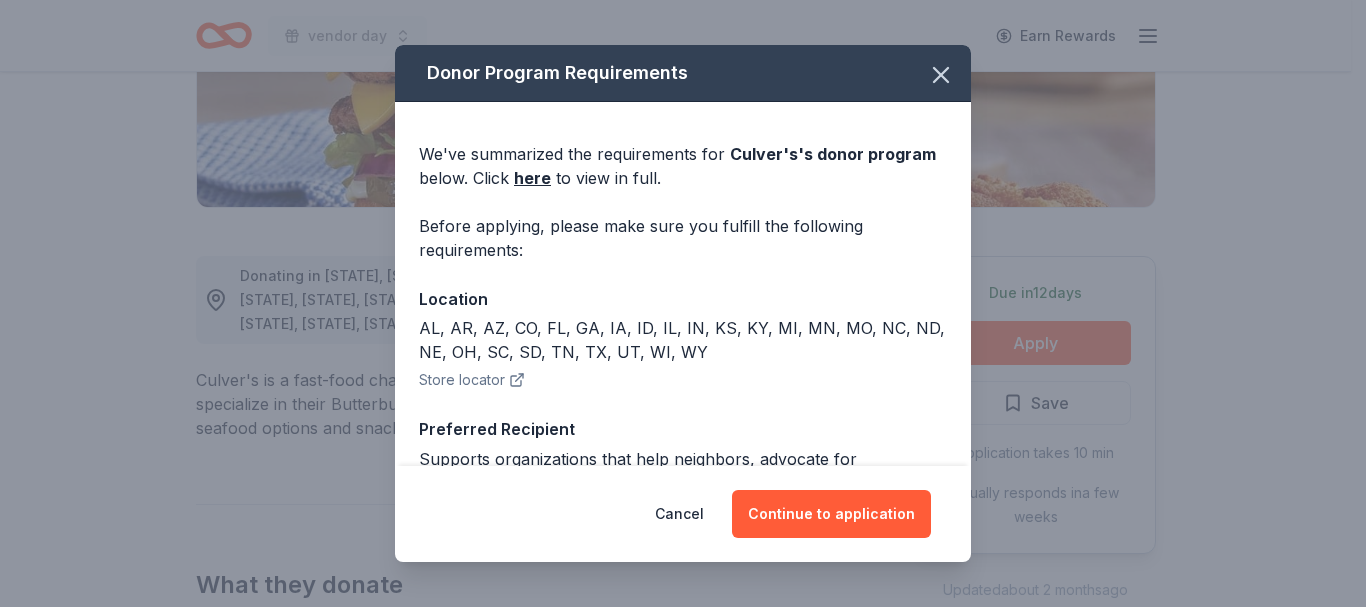 scroll, scrollTop: 400, scrollLeft: 0, axis: vertical 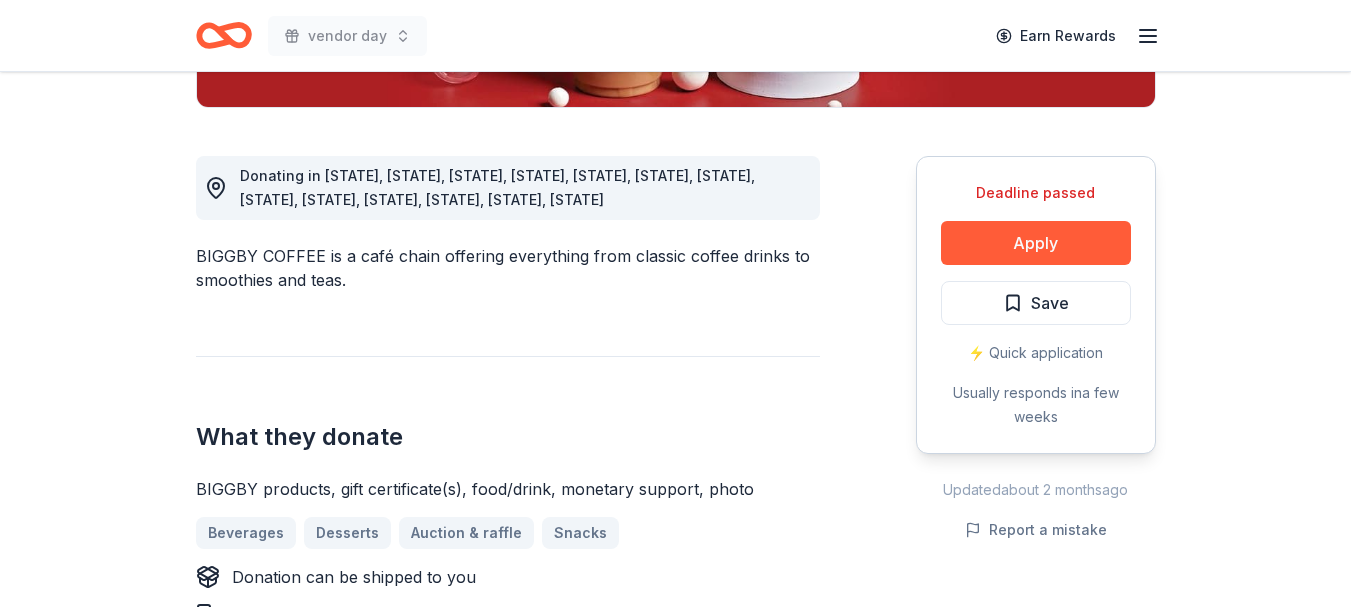 click on "Apply" at bounding box center [1036, 243] 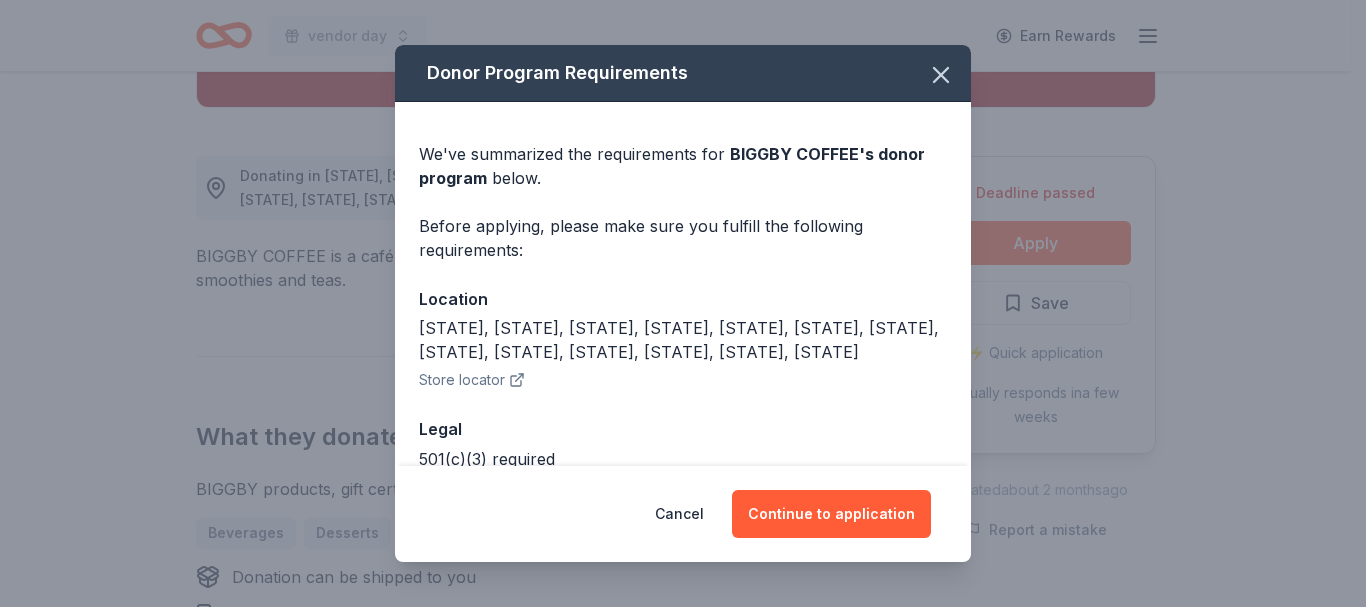 click on "Continue to application" at bounding box center (831, 514) 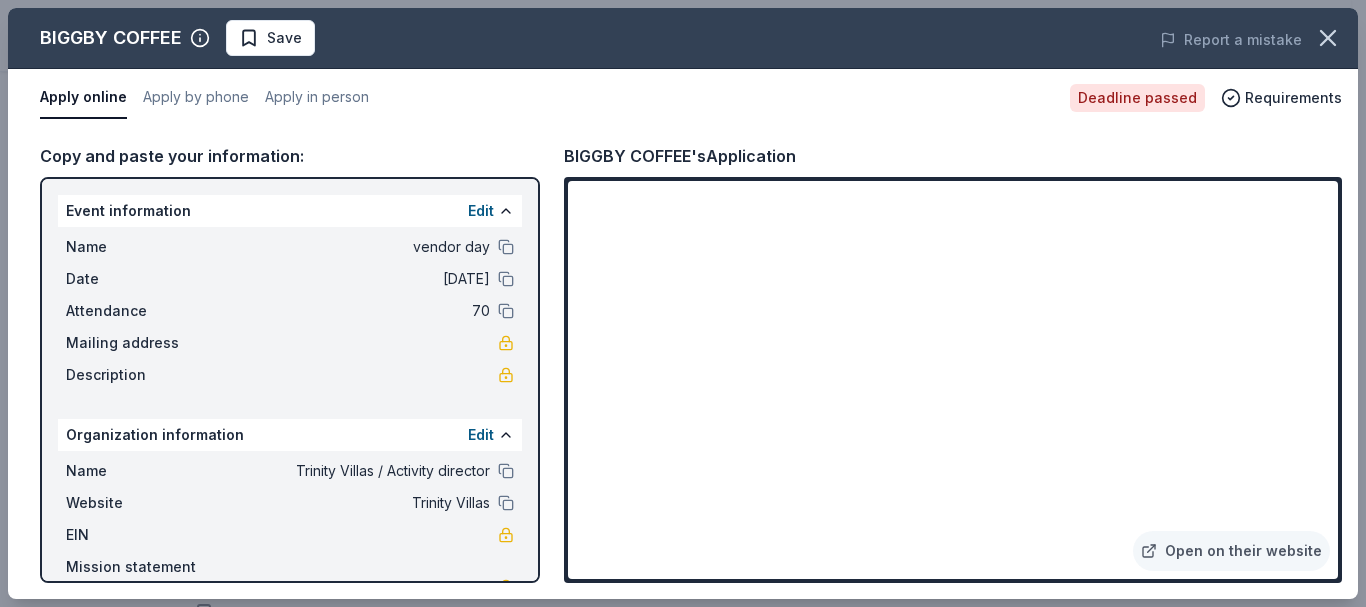 click on "Open on their website" at bounding box center [1231, 551] 